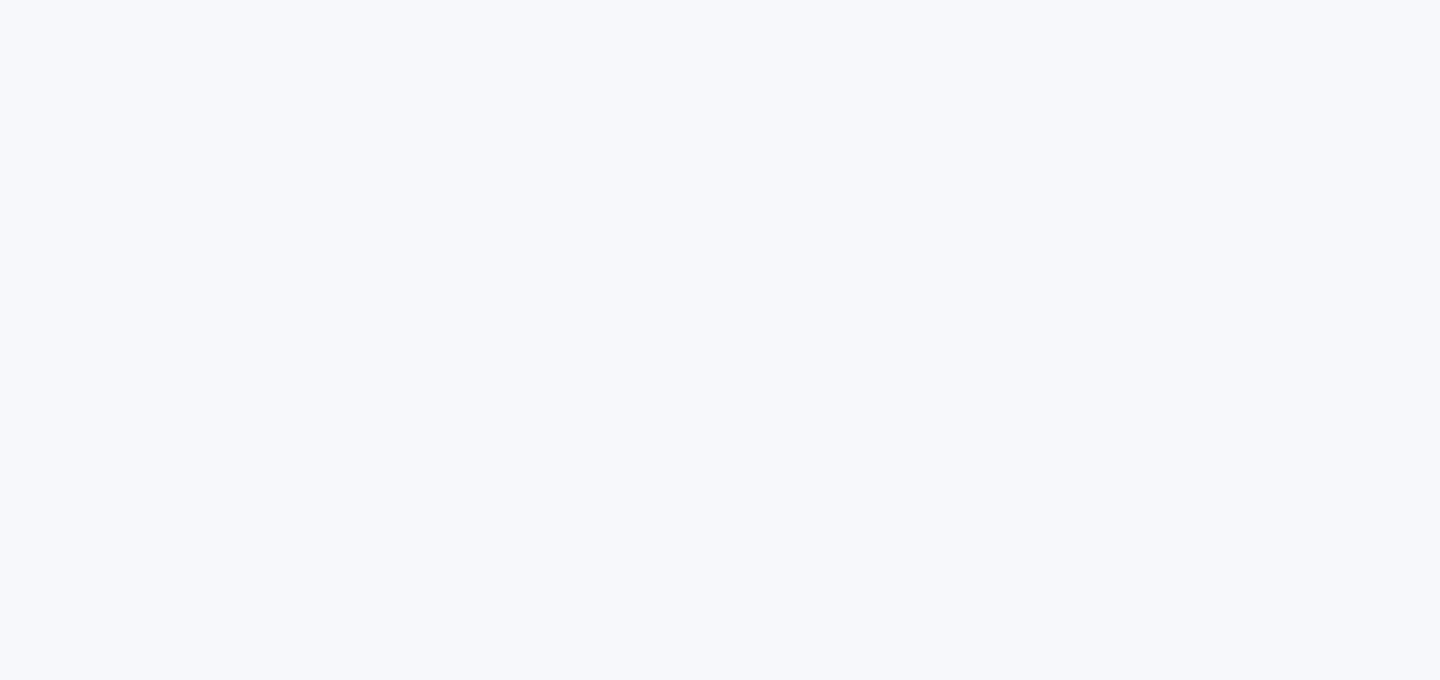 scroll, scrollTop: 0, scrollLeft: 0, axis: both 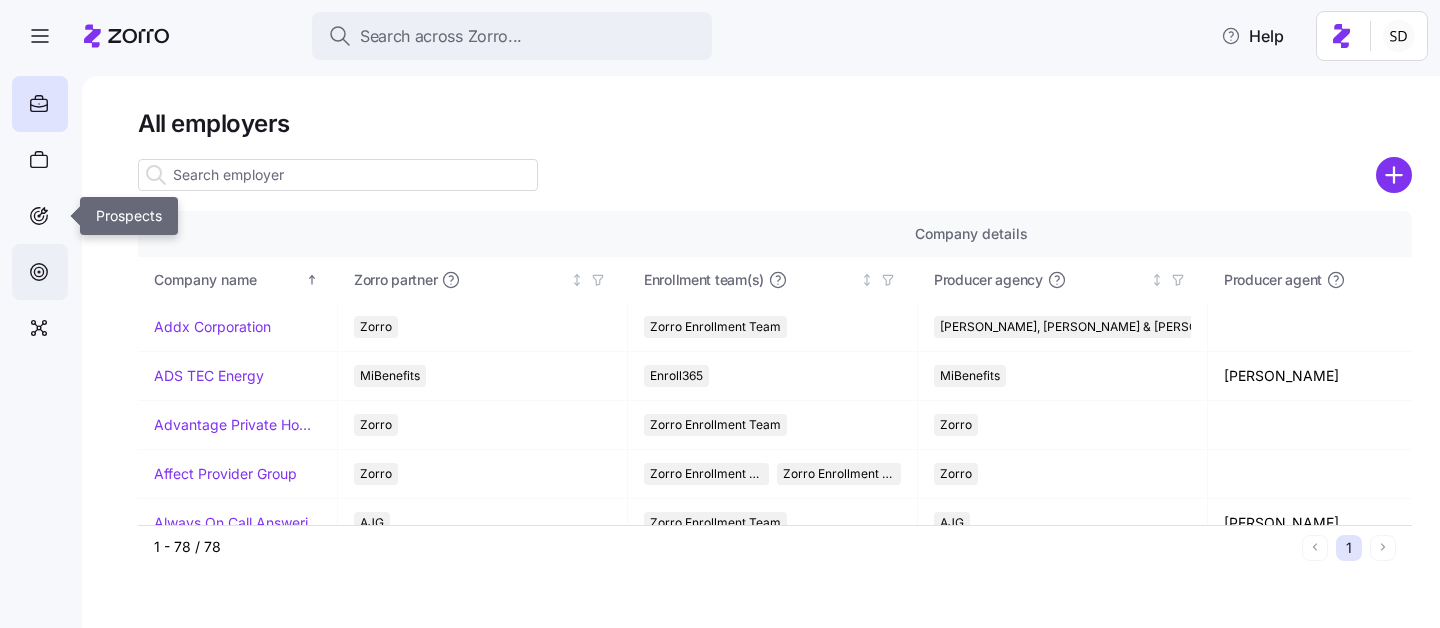 click 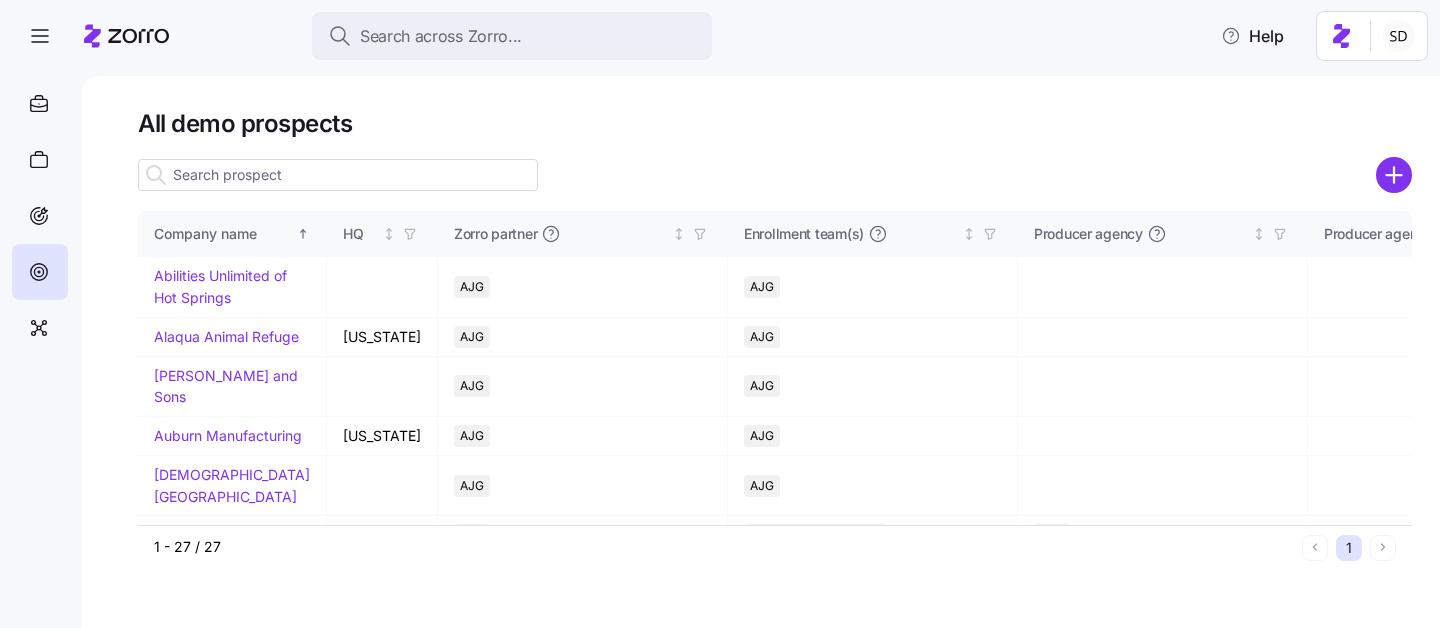 click at bounding box center [338, 175] 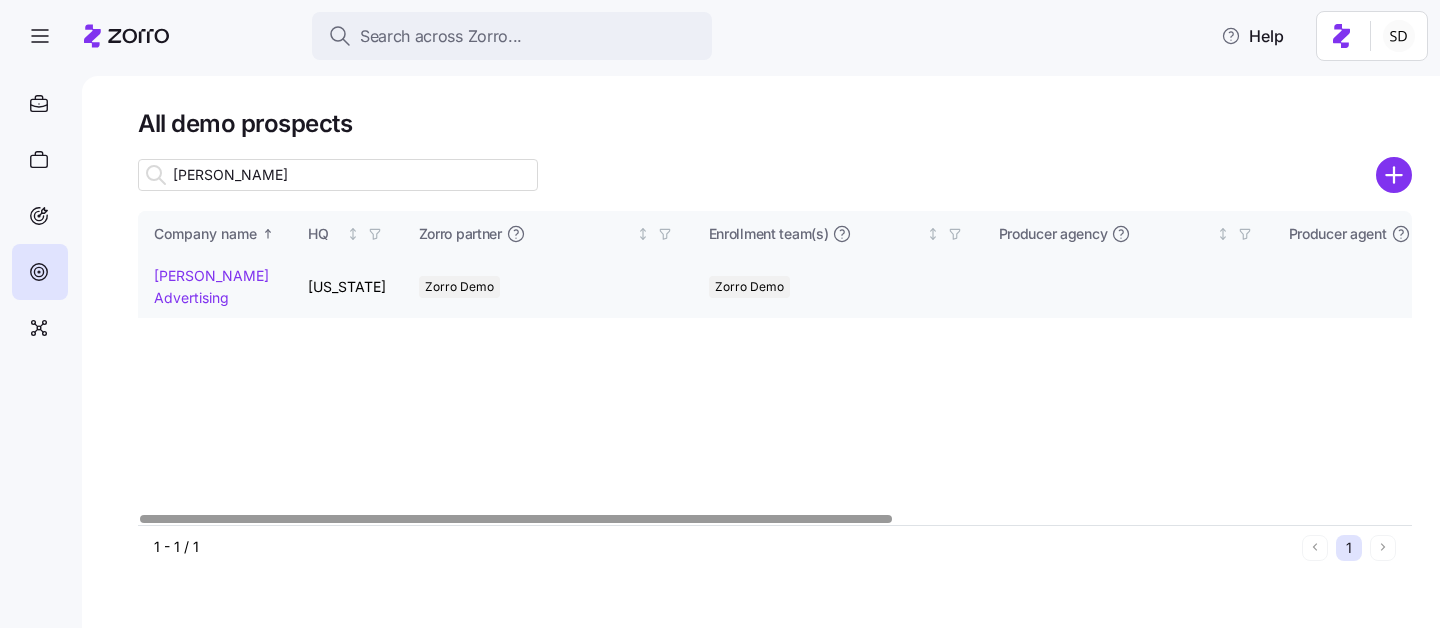 type on "kurian" 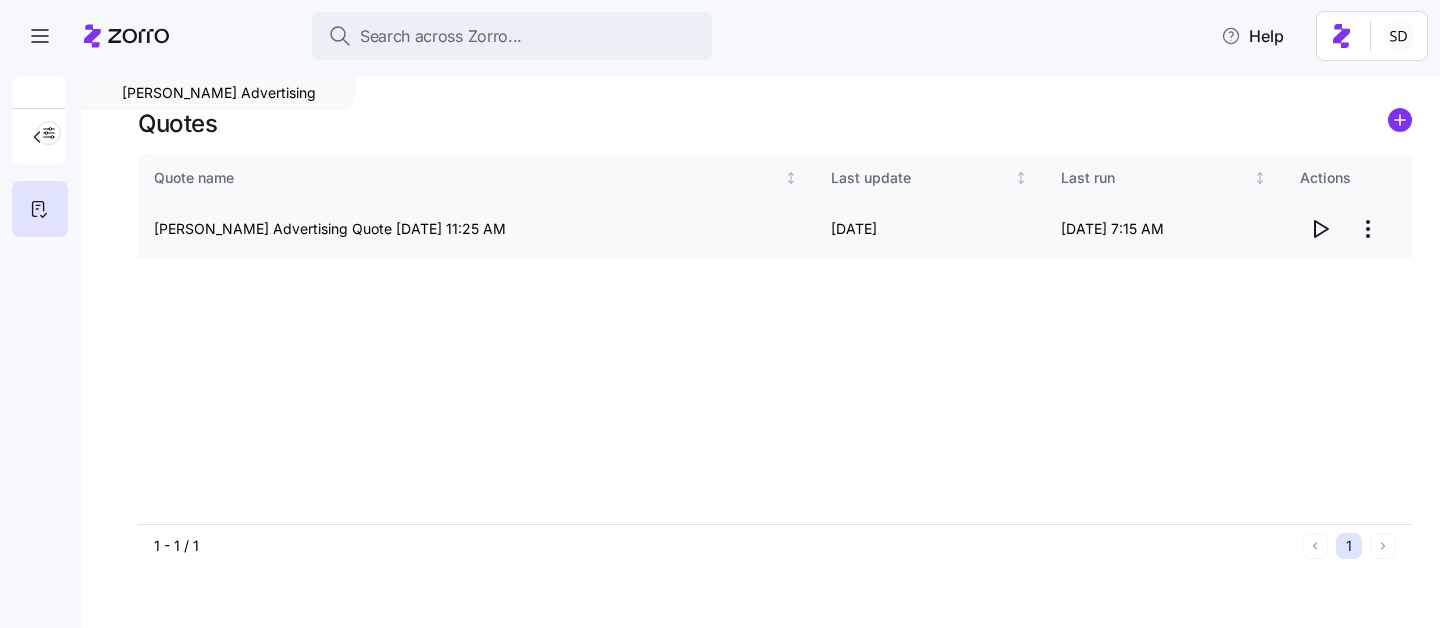 click 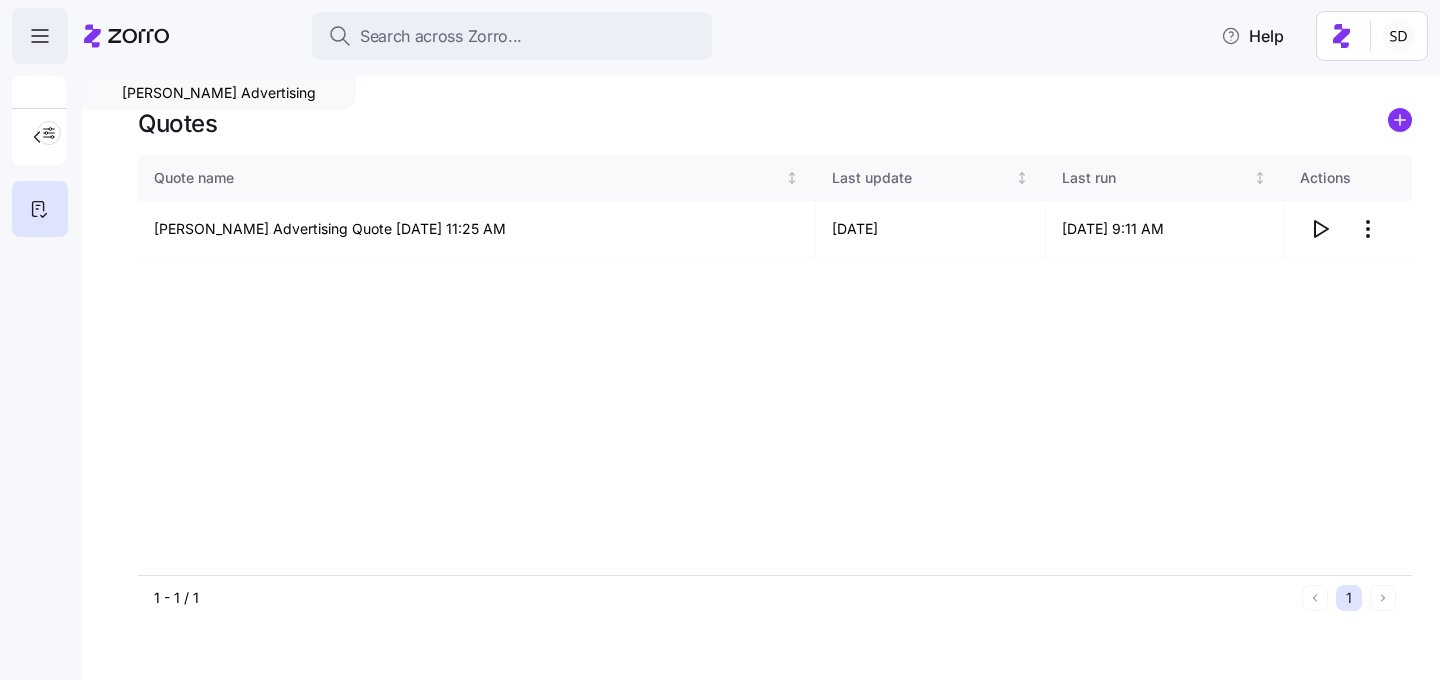 click 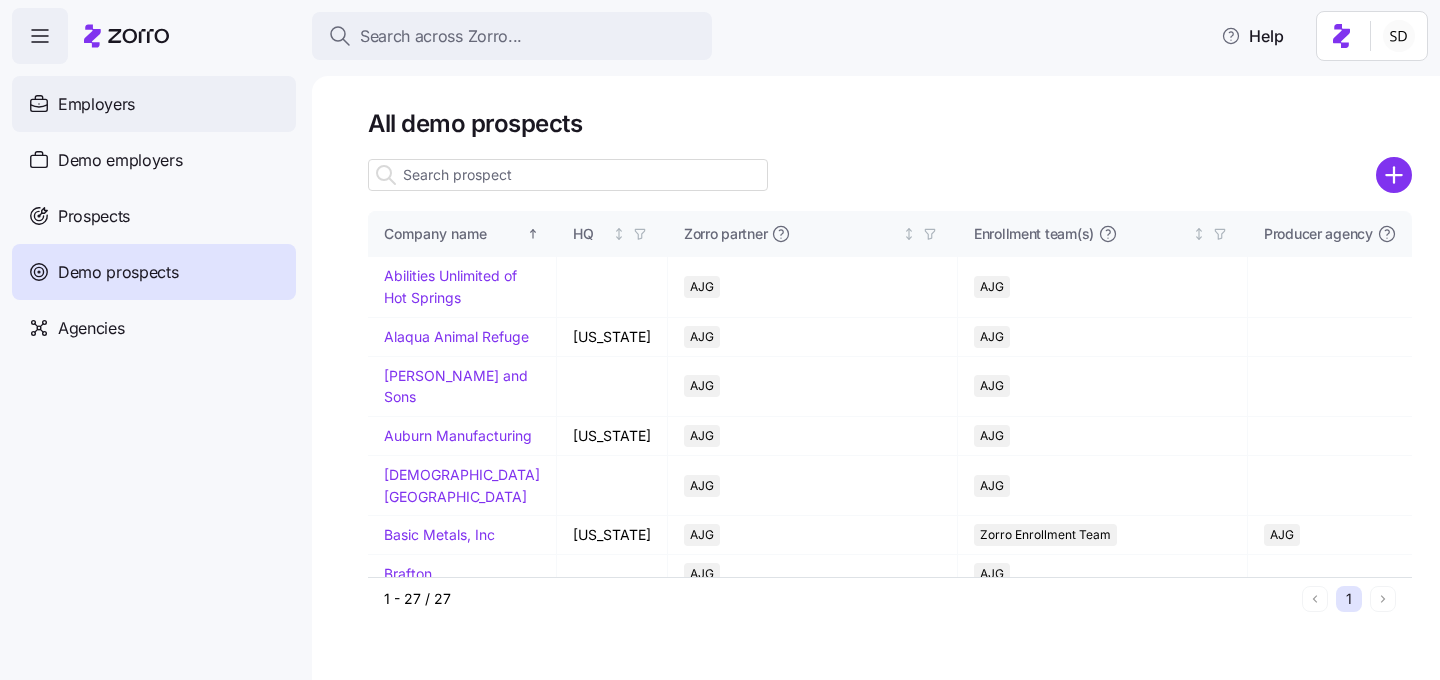 click on "Employers" at bounding box center [96, 104] 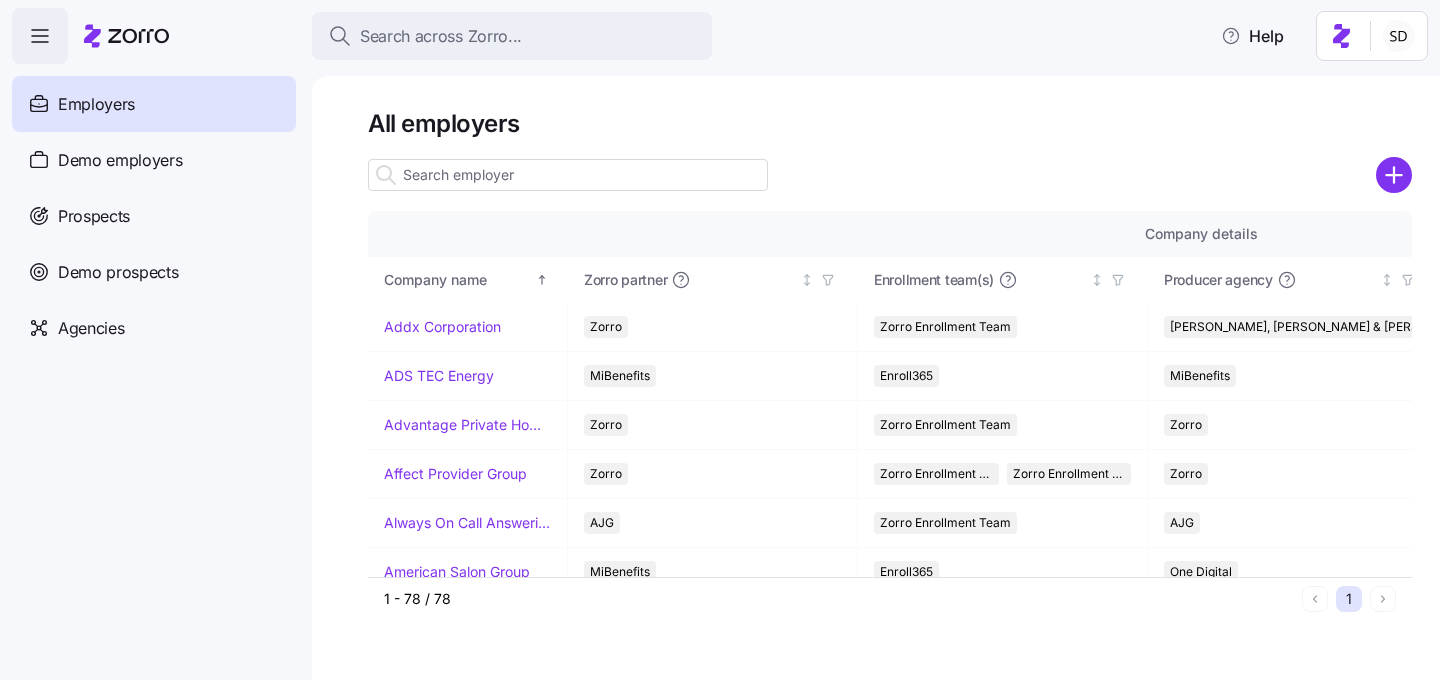 click at bounding box center [568, 175] 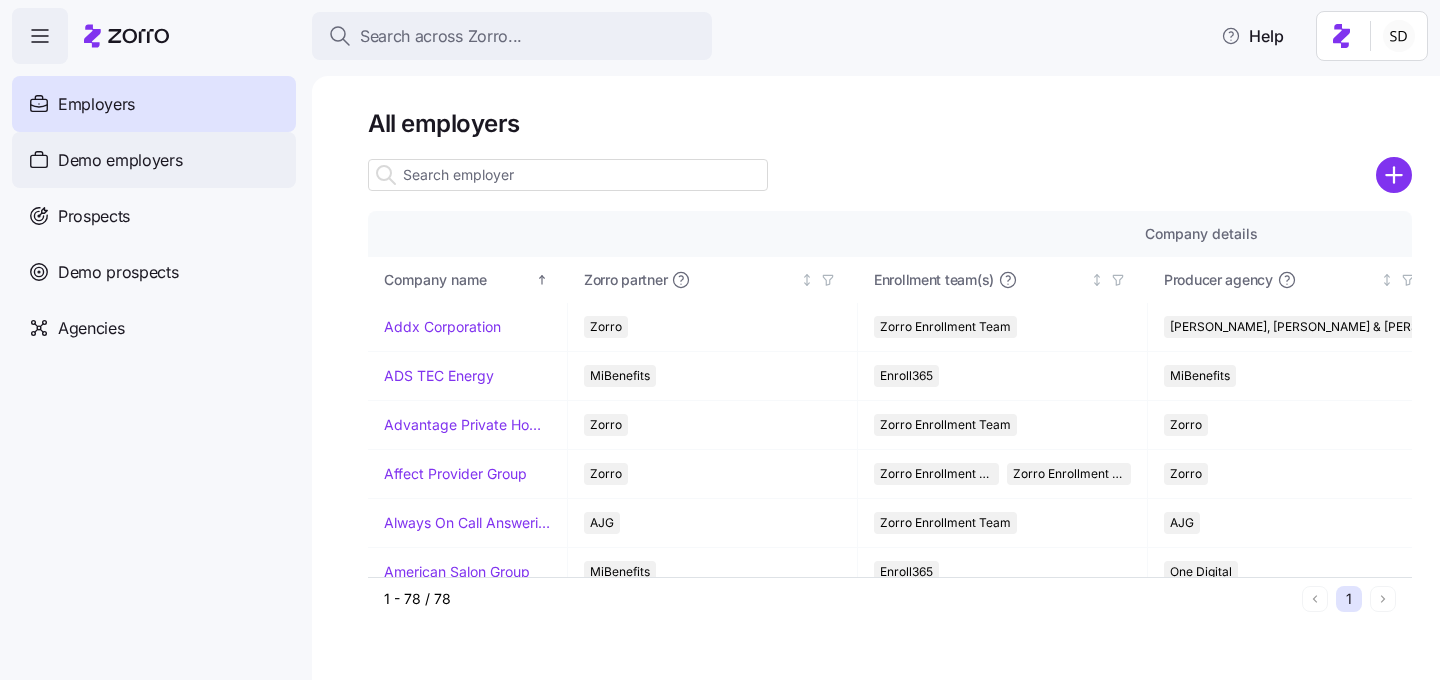 click on "Demo employers" at bounding box center [120, 160] 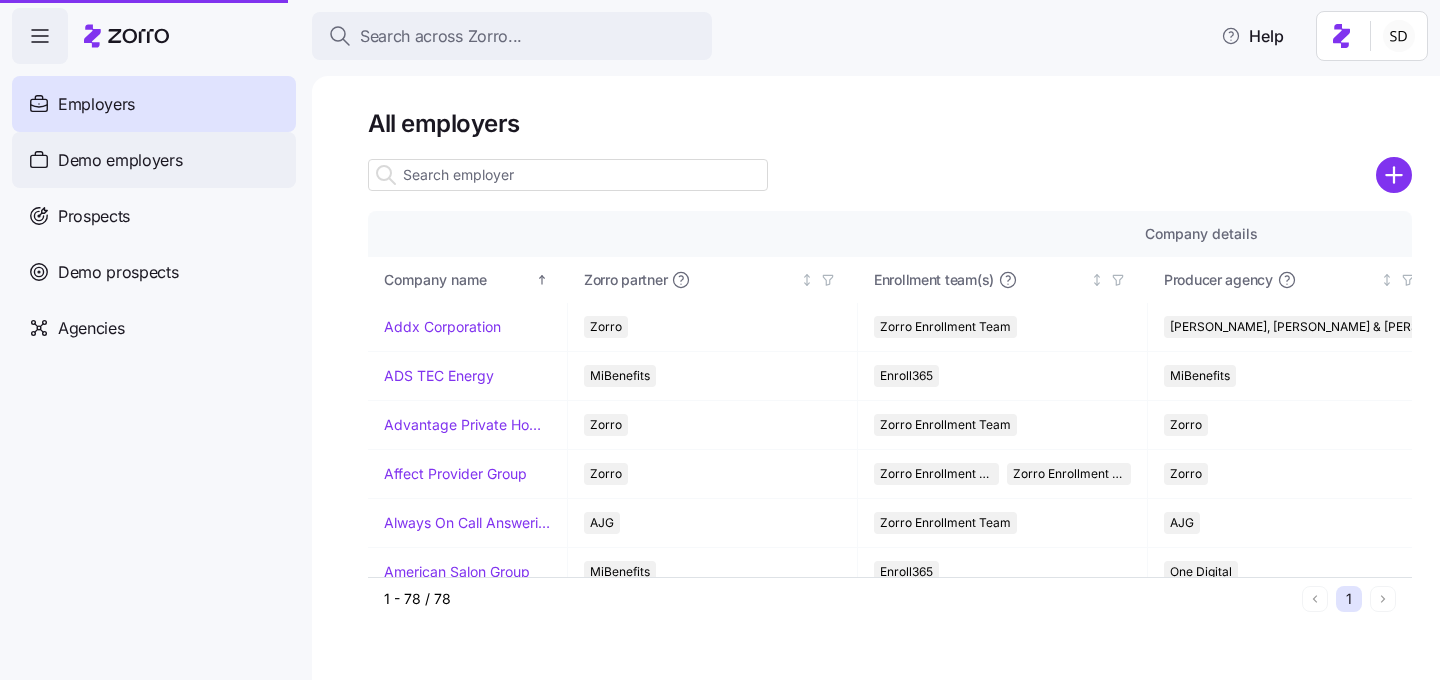 click on "Demo employers" at bounding box center (120, 160) 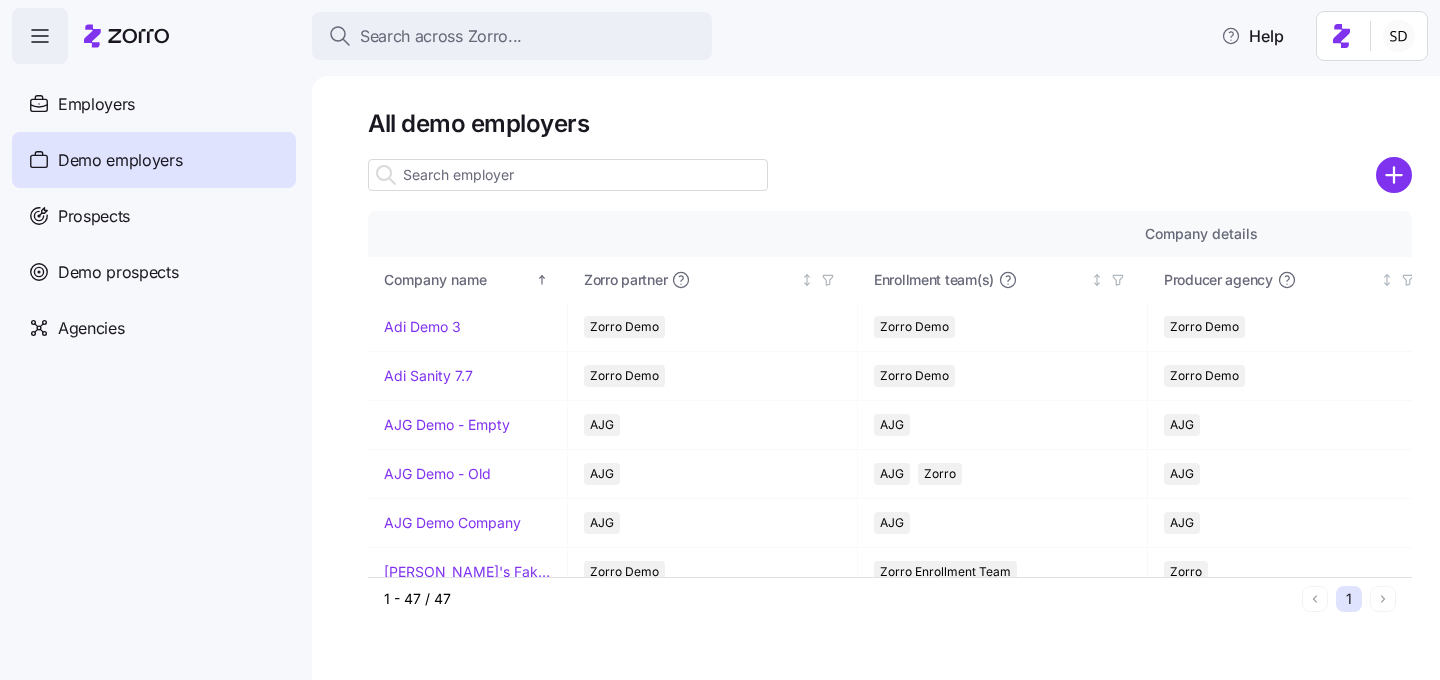click at bounding box center [568, 175] 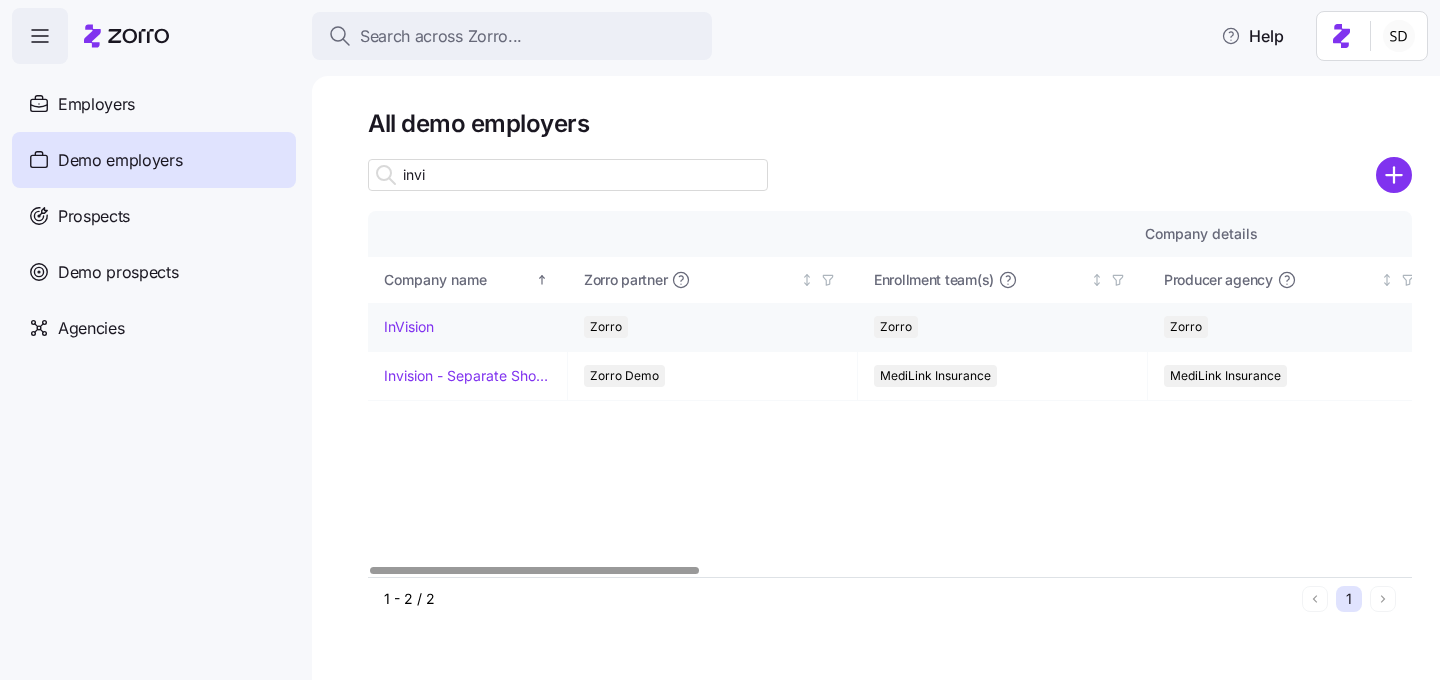 type on "invi" 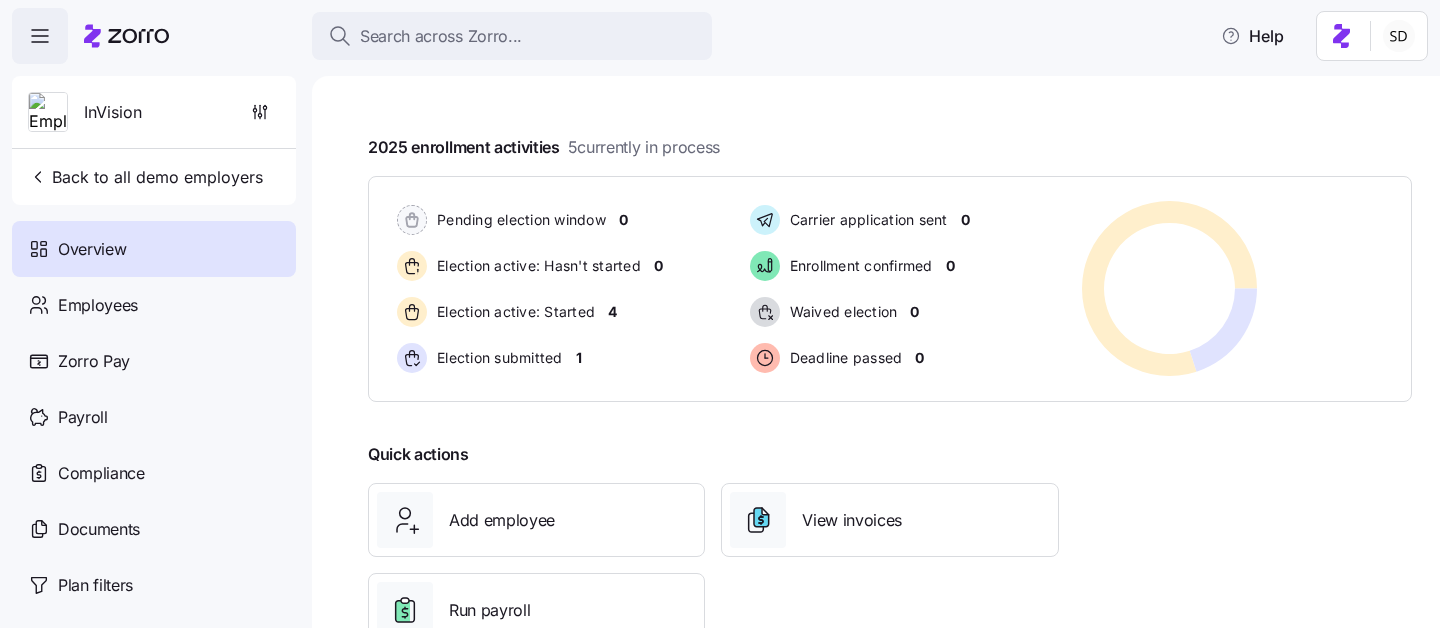 scroll, scrollTop: 394, scrollLeft: 0, axis: vertical 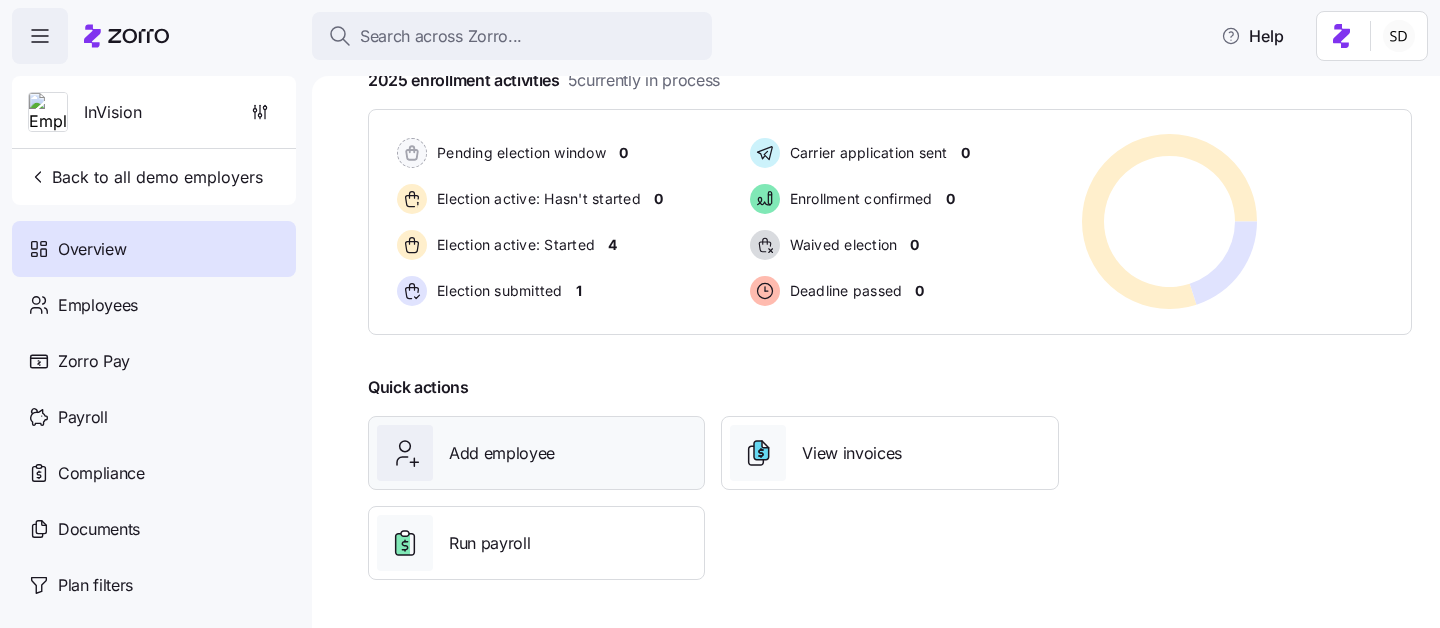 click on "Add employee" at bounding box center (502, 453) 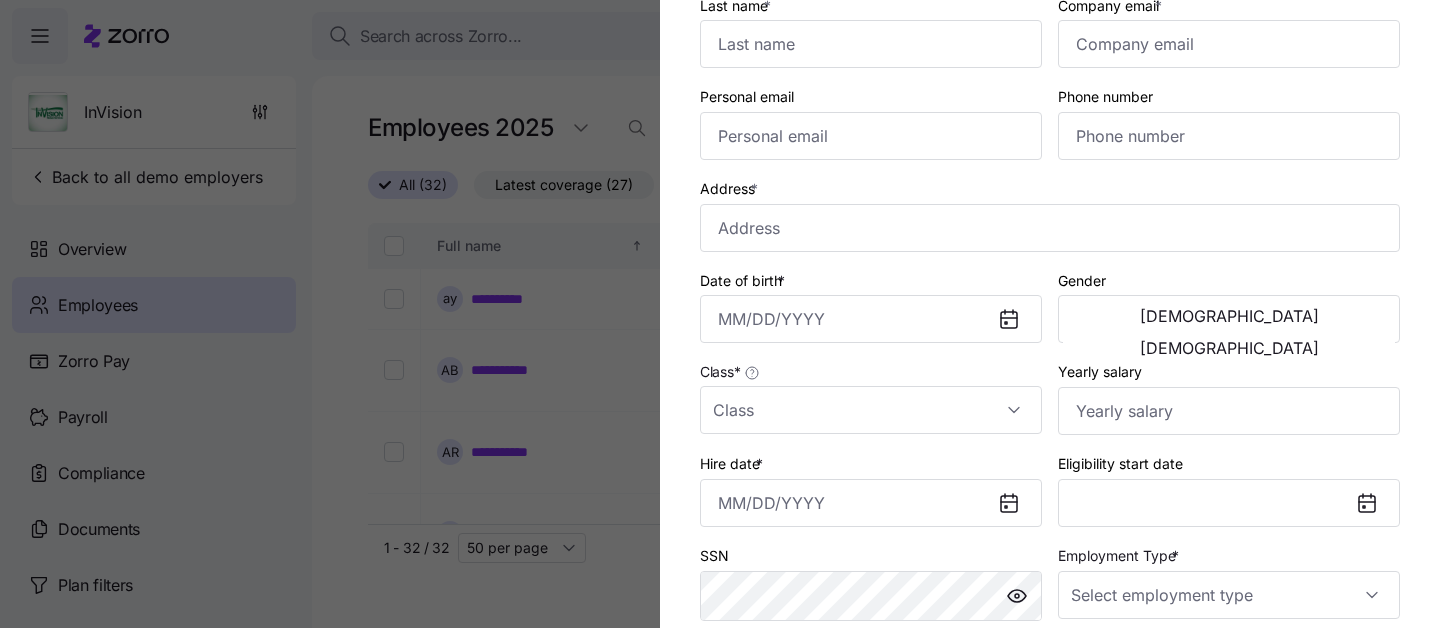 scroll, scrollTop: 174, scrollLeft: 0, axis: vertical 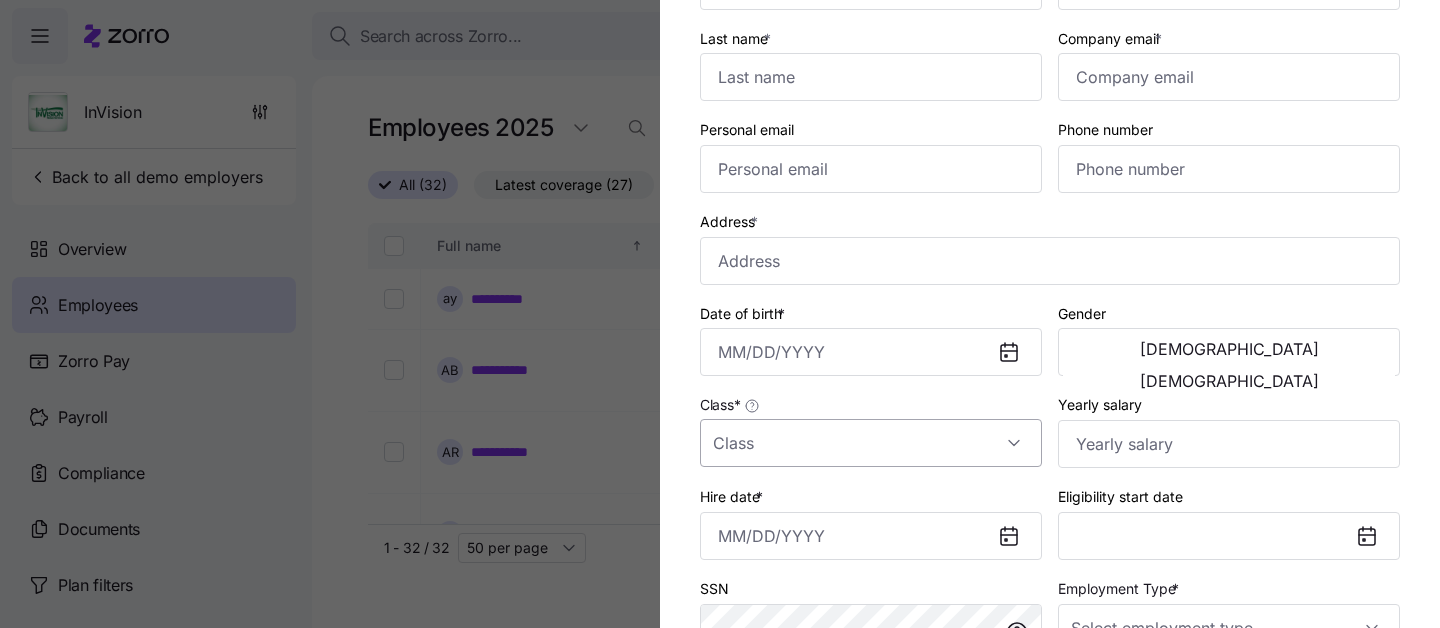 click on "Class  *" at bounding box center [871, 443] 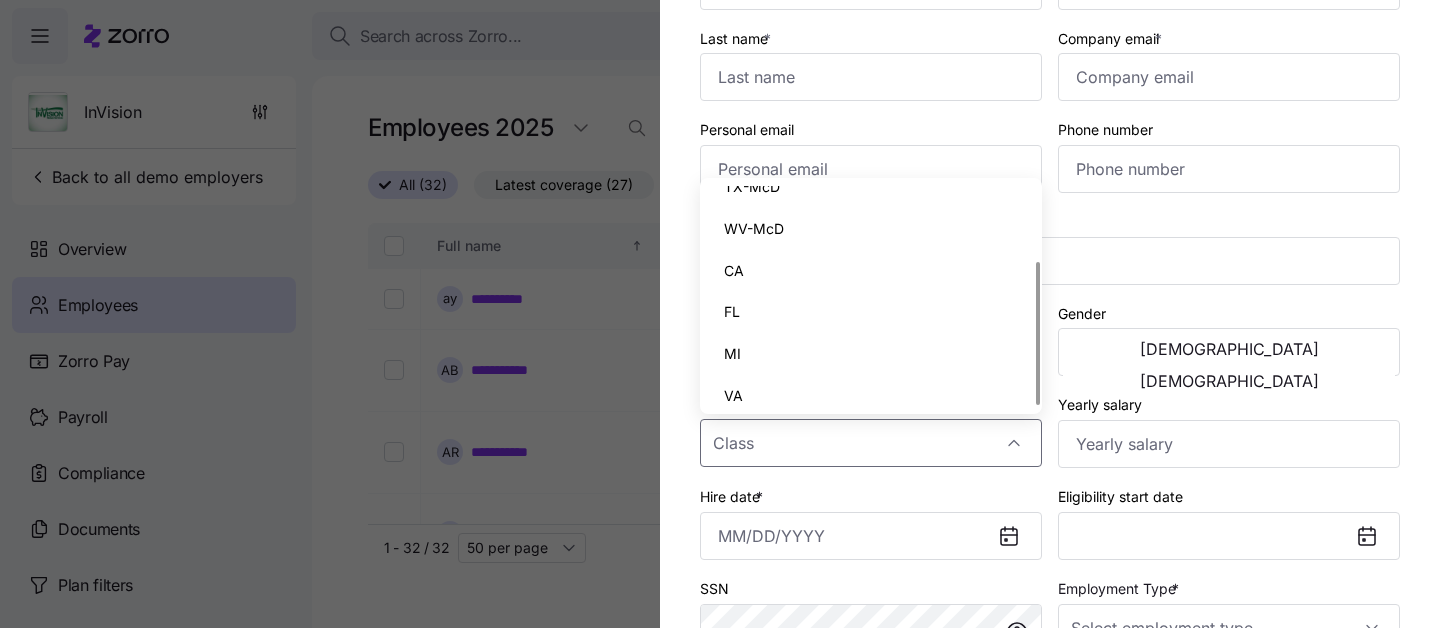 scroll, scrollTop: 113, scrollLeft: 0, axis: vertical 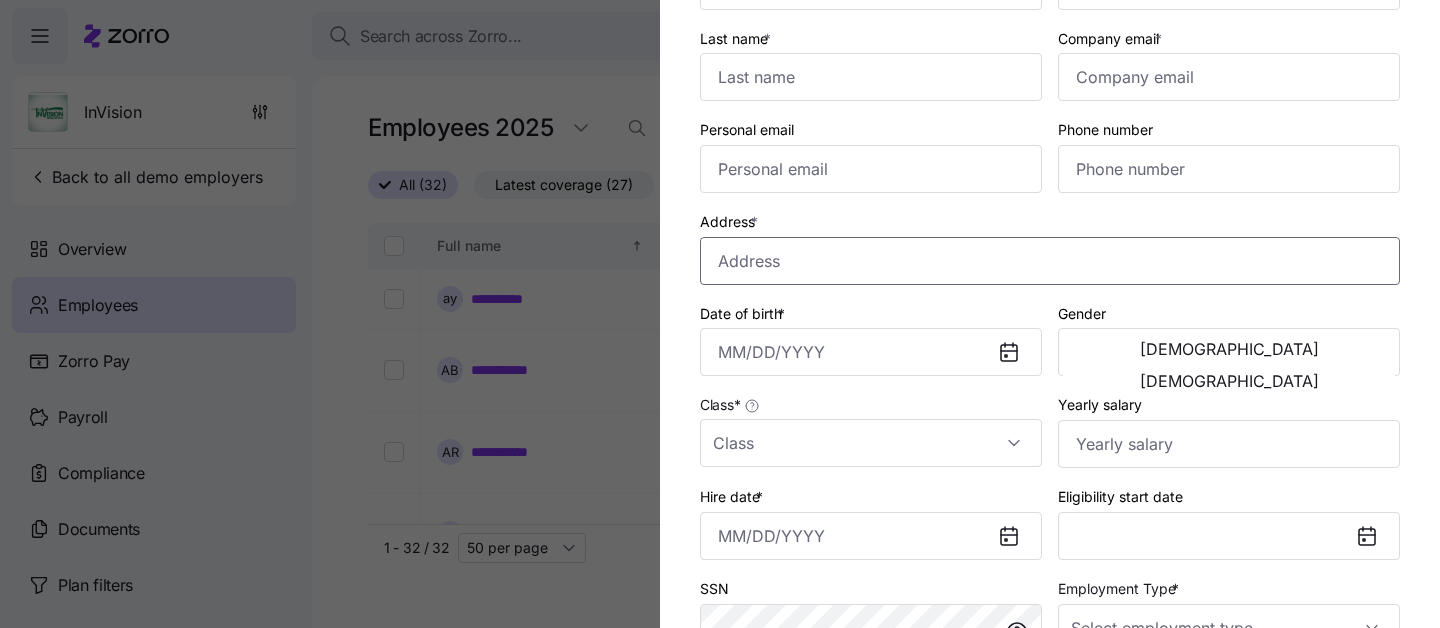 click on "Address  *" at bounding box center (1050, 261) 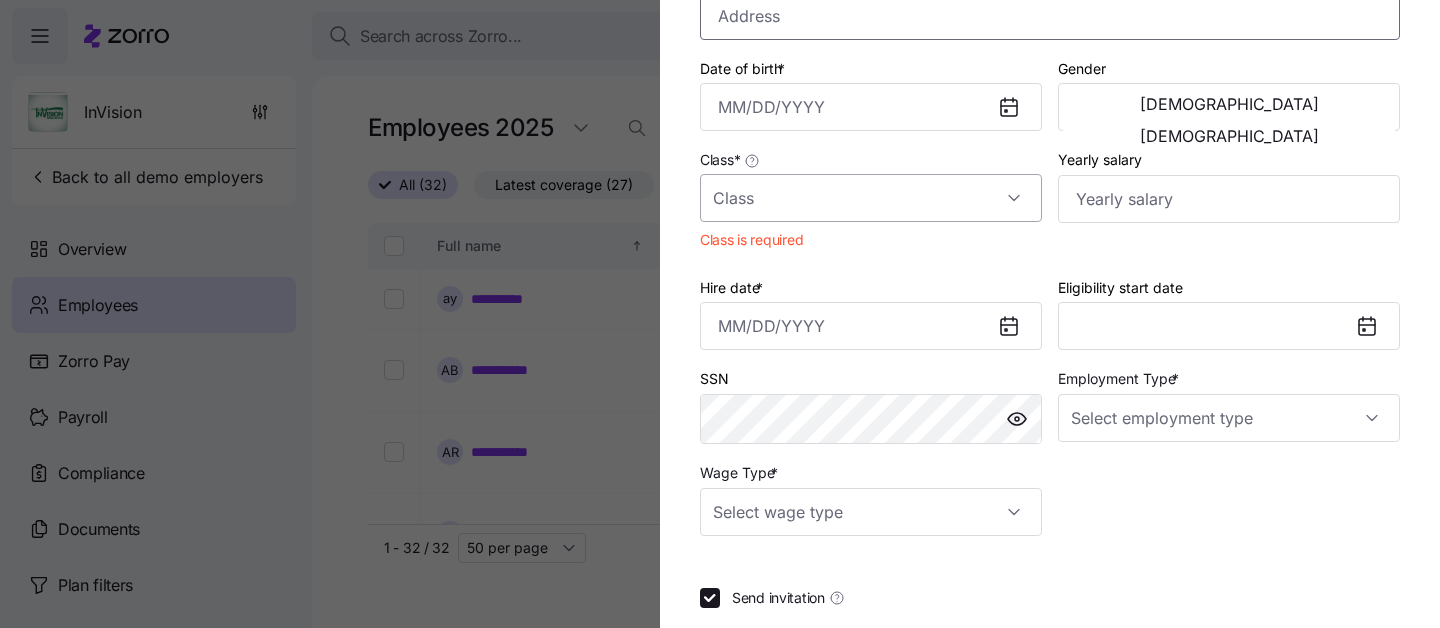 scroll, scrollTop: 435, scrollLeft: 0, axis: vertical 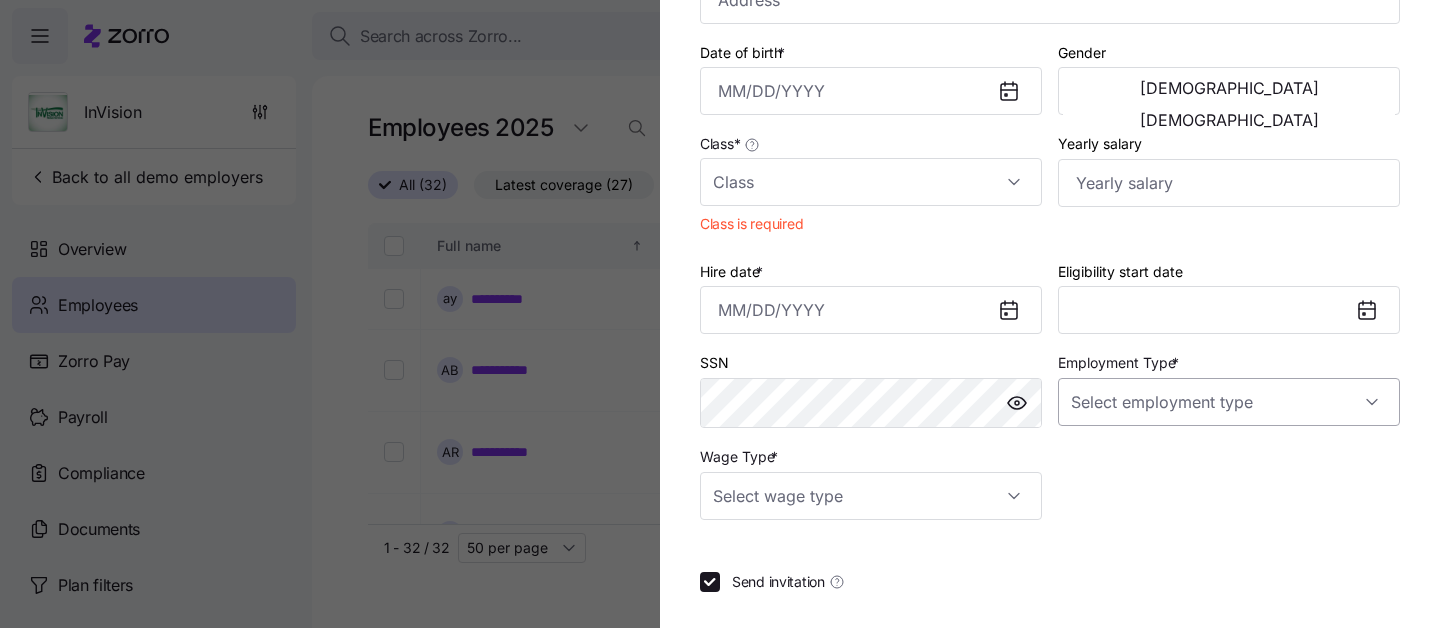 click on "Employment Type  *" at bounding box center (1229, 402) 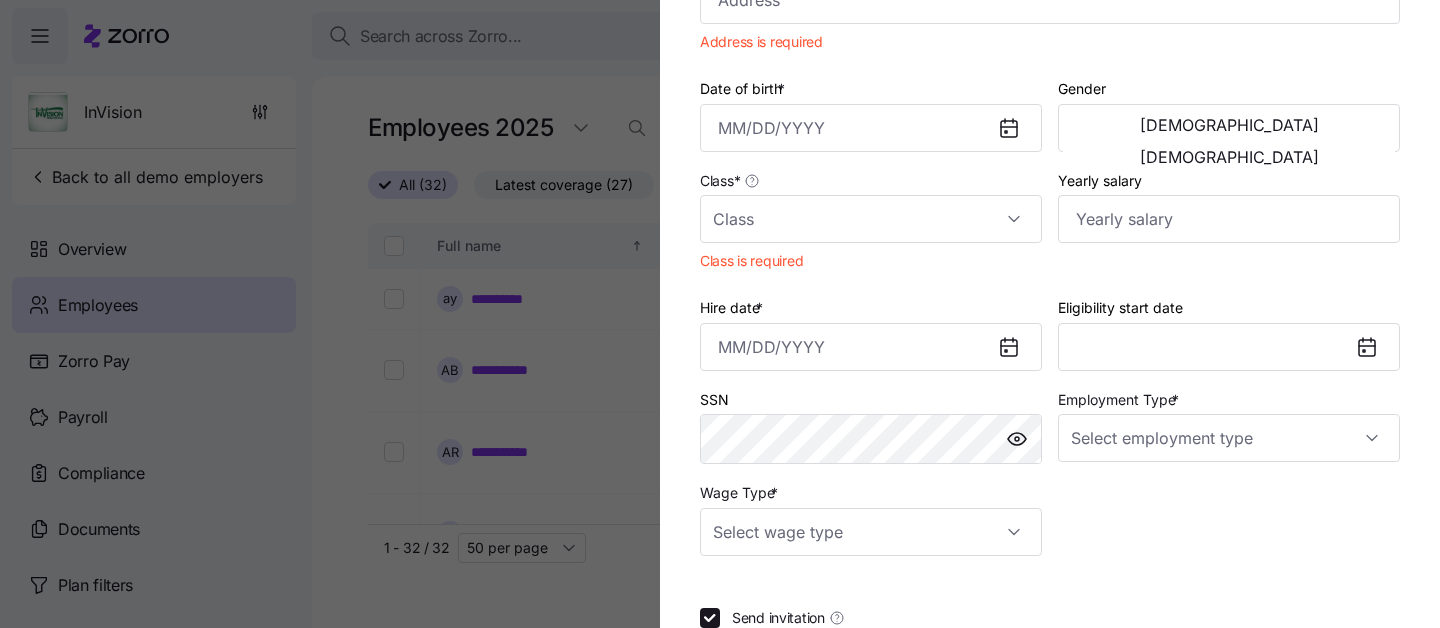 click at bounding box center (720, 314) 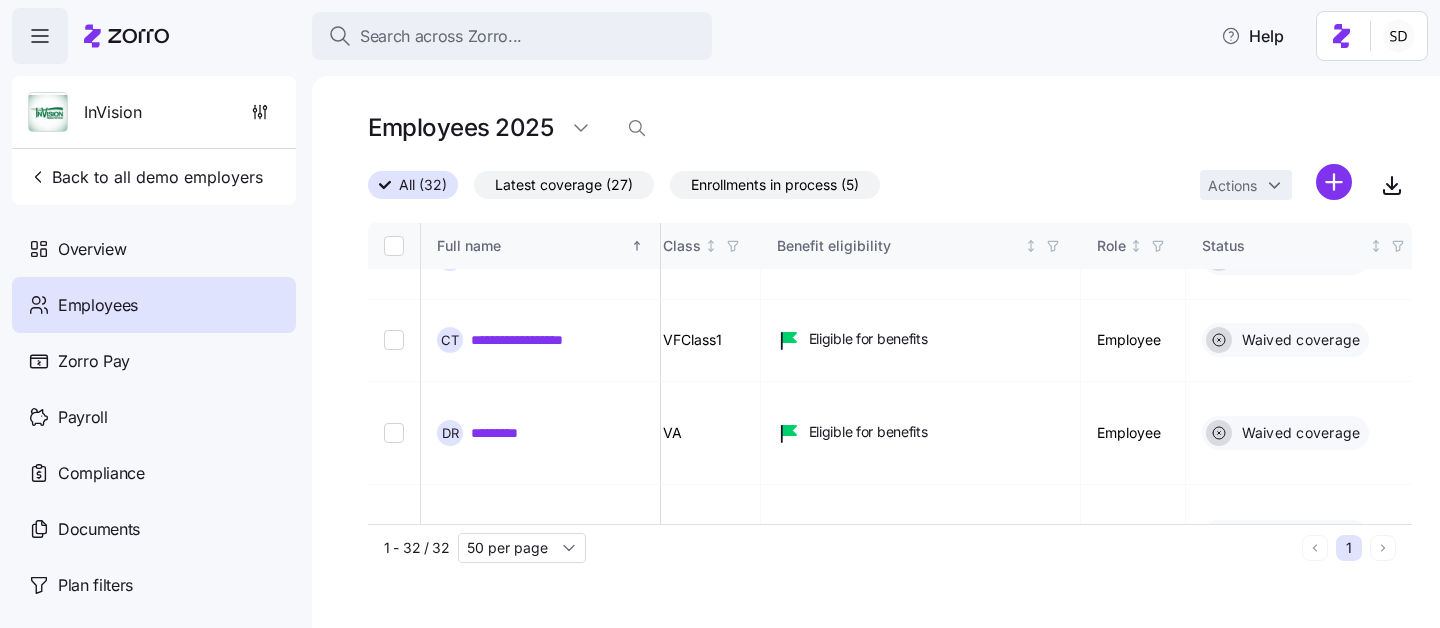 scroll, scrollTop: 725, scrollLeft: 609, axis: both 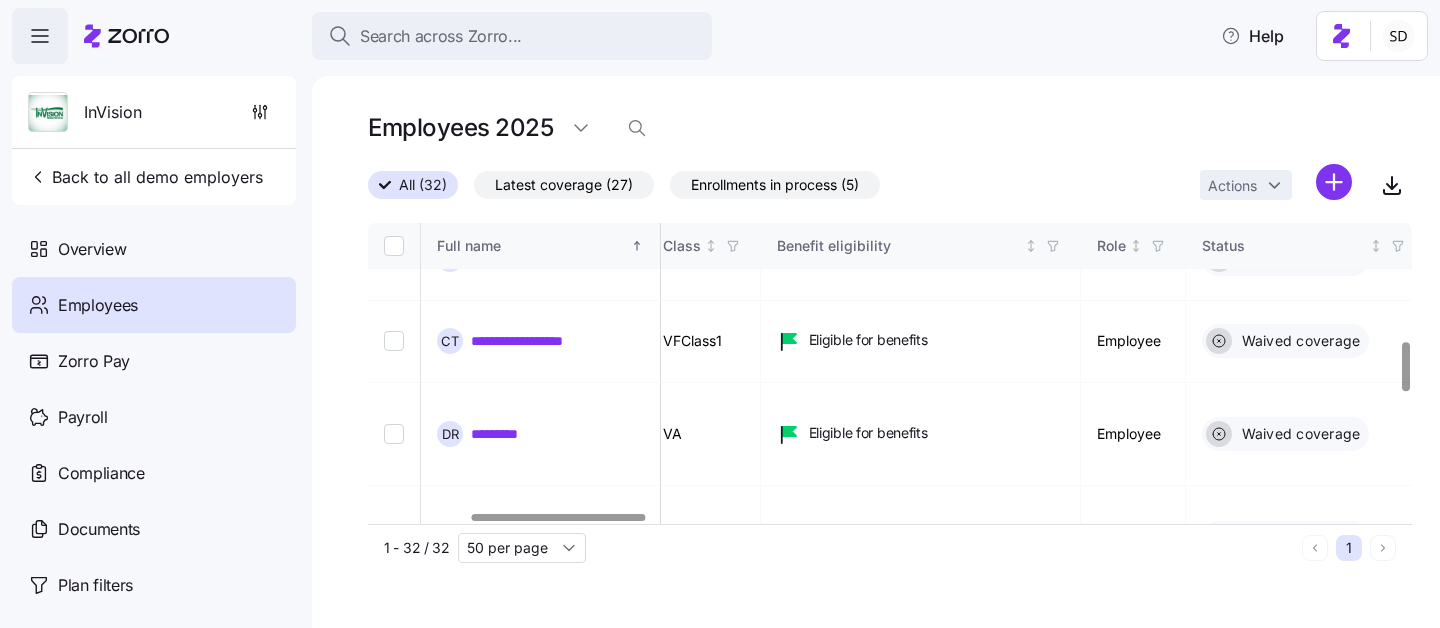 click on "**********" at bounding box center [518, 784] 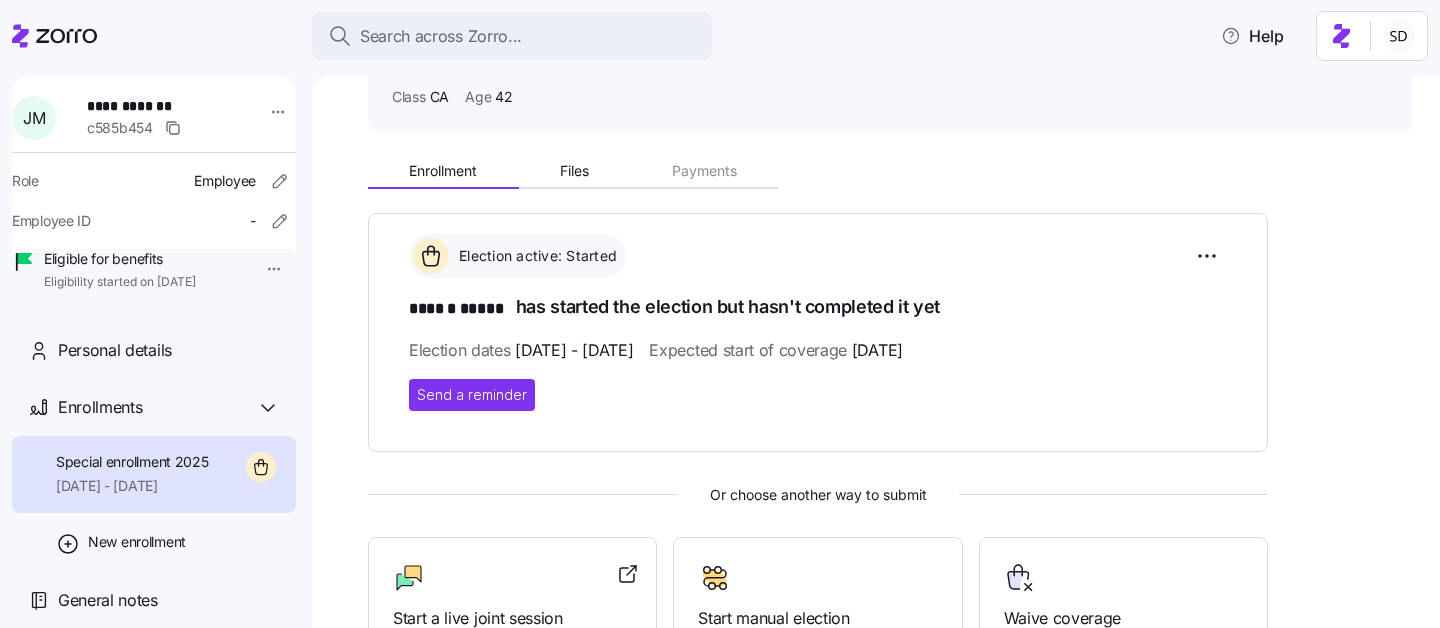 scroll, scrollTop: 288, scrollLeft: 0, axis: vertical 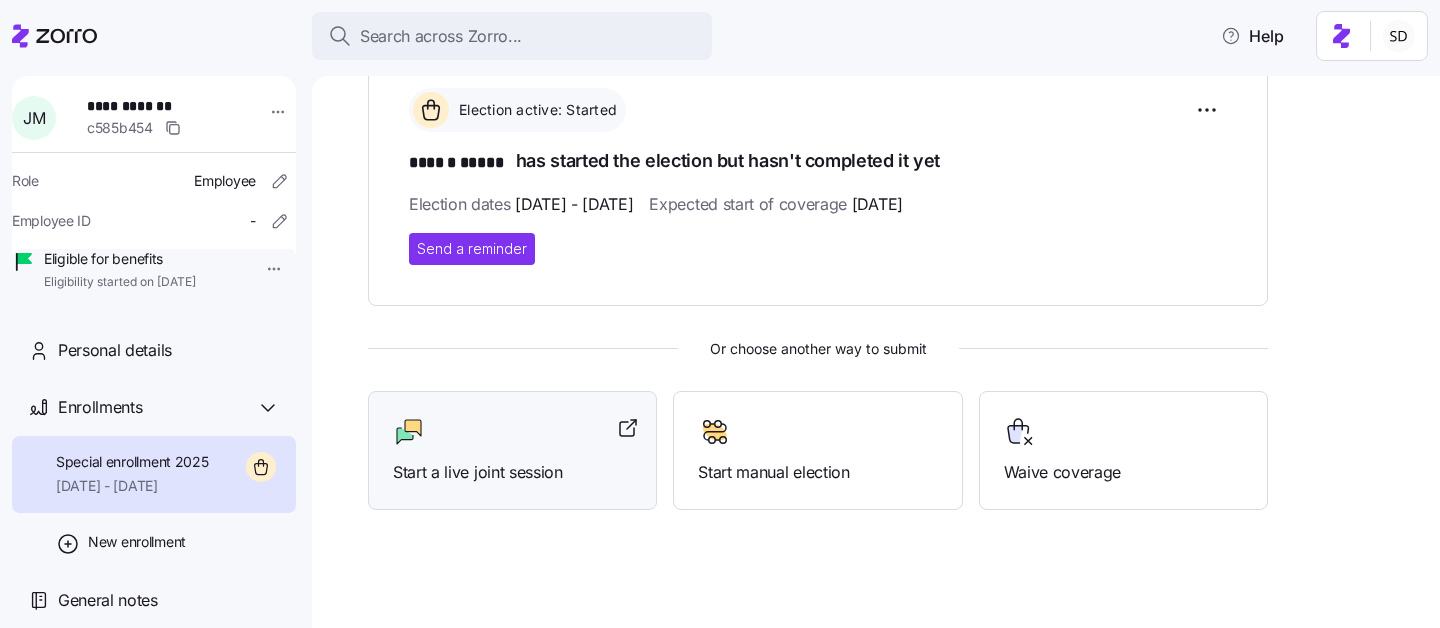 click on "Start a live joint session" at bounding box center (512, 450) 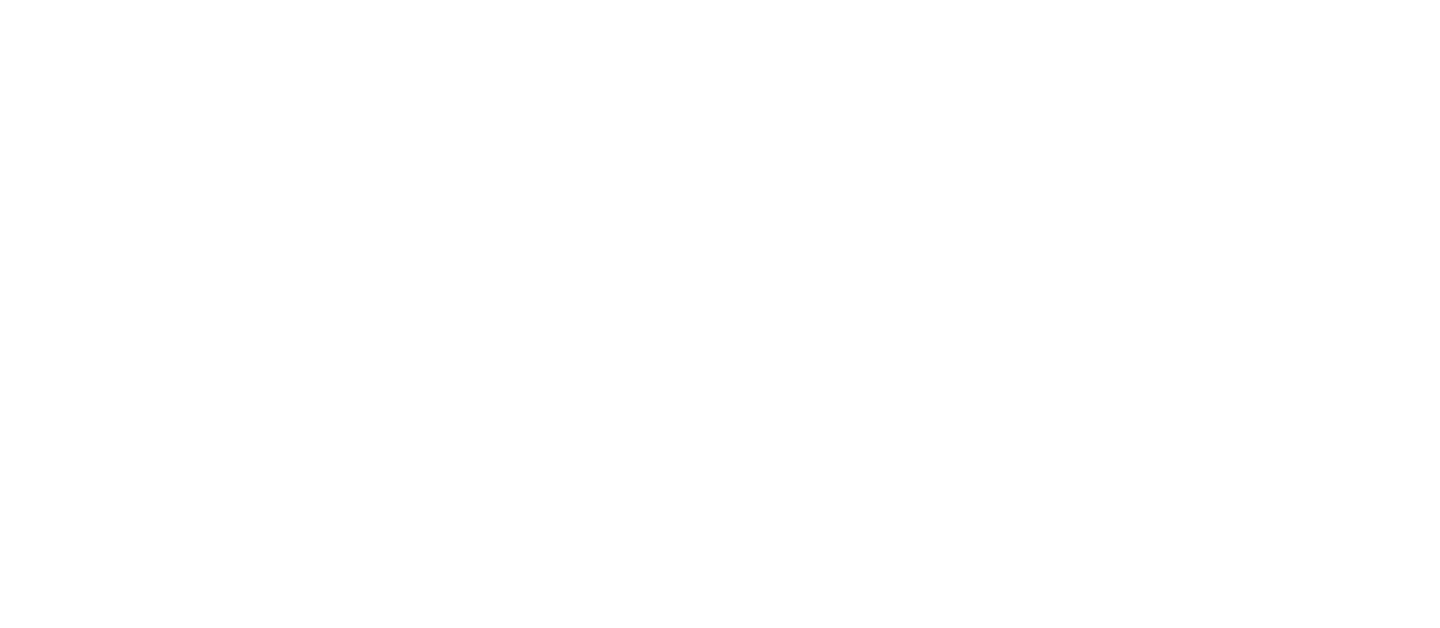 scroll, scrollTop: 0, scrollLeft: 0, axis: both 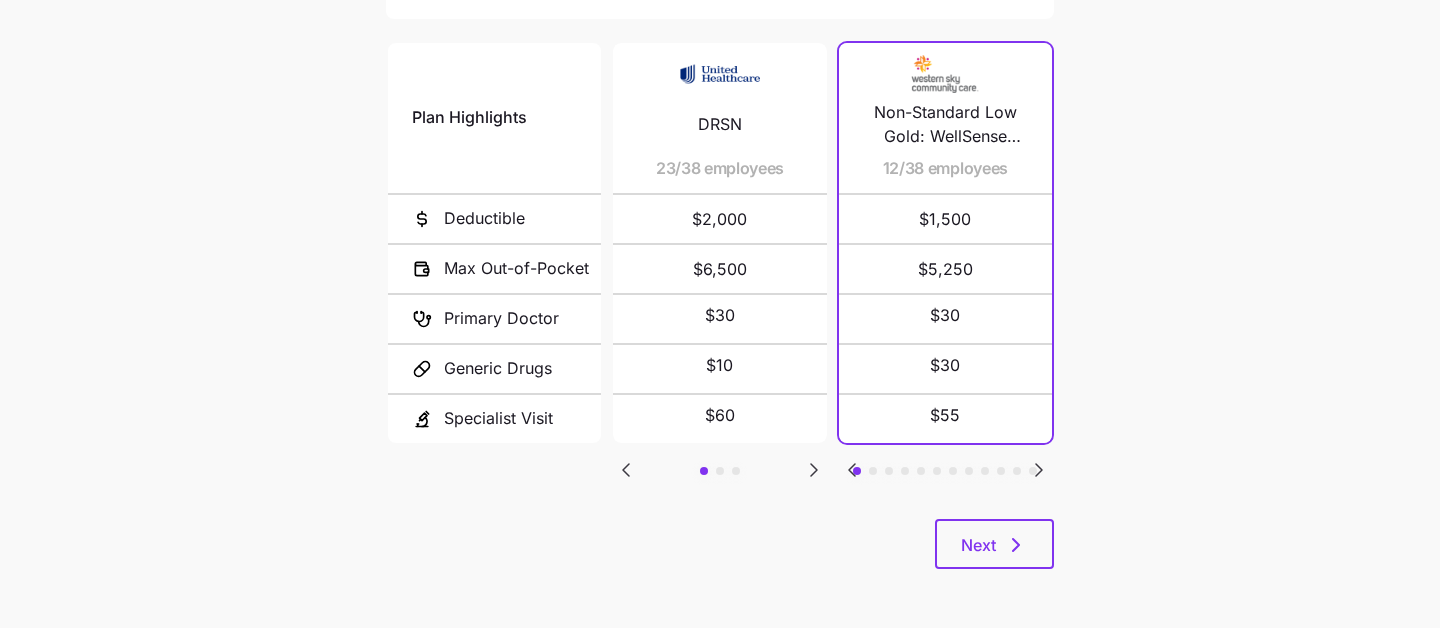 click 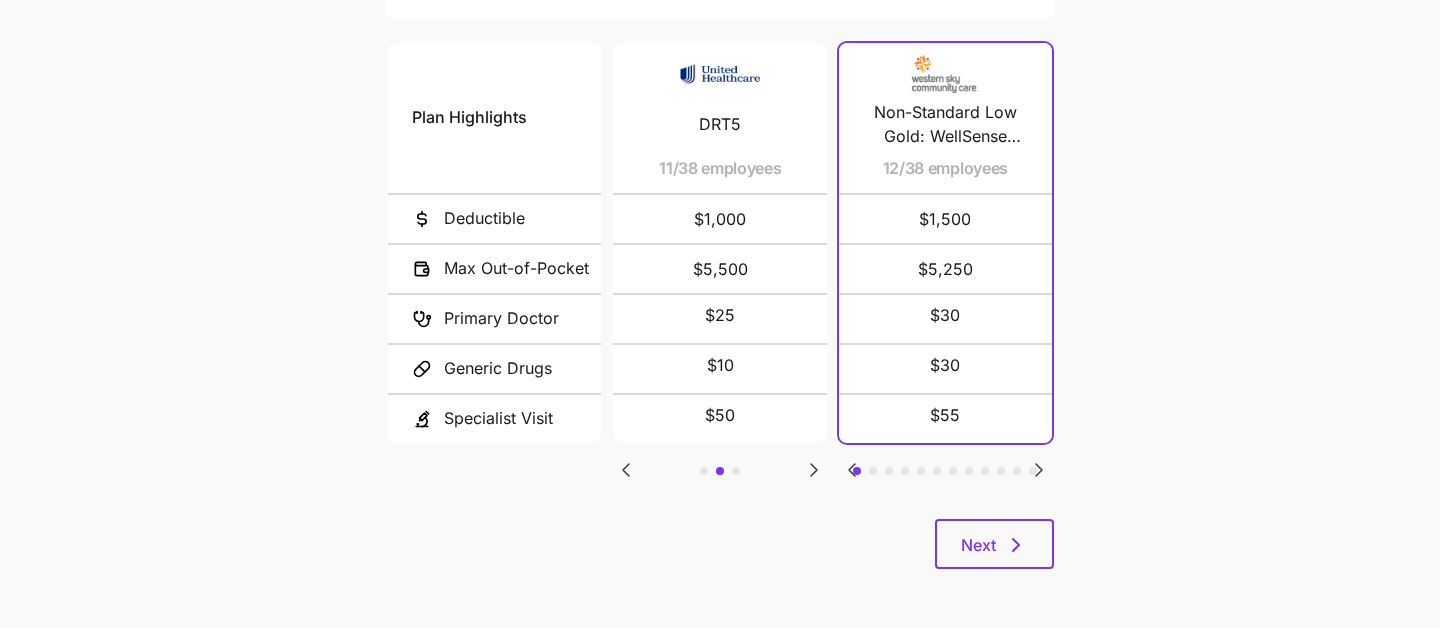 click 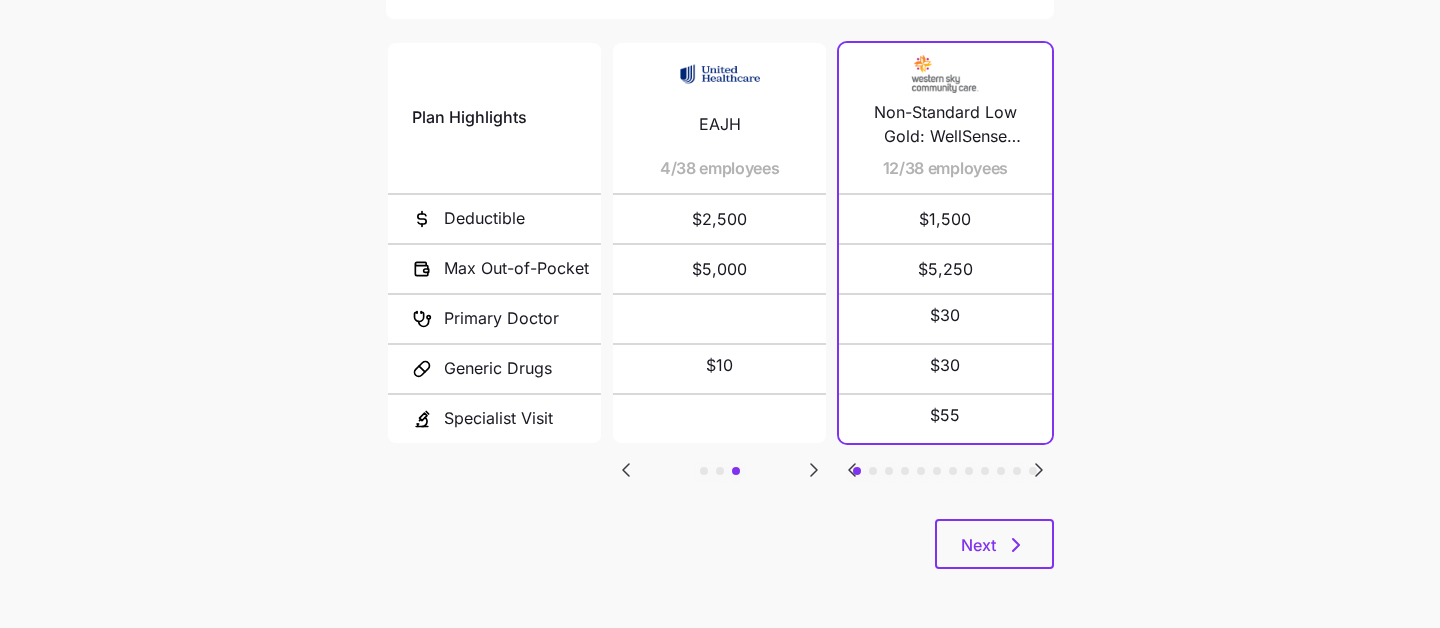 click 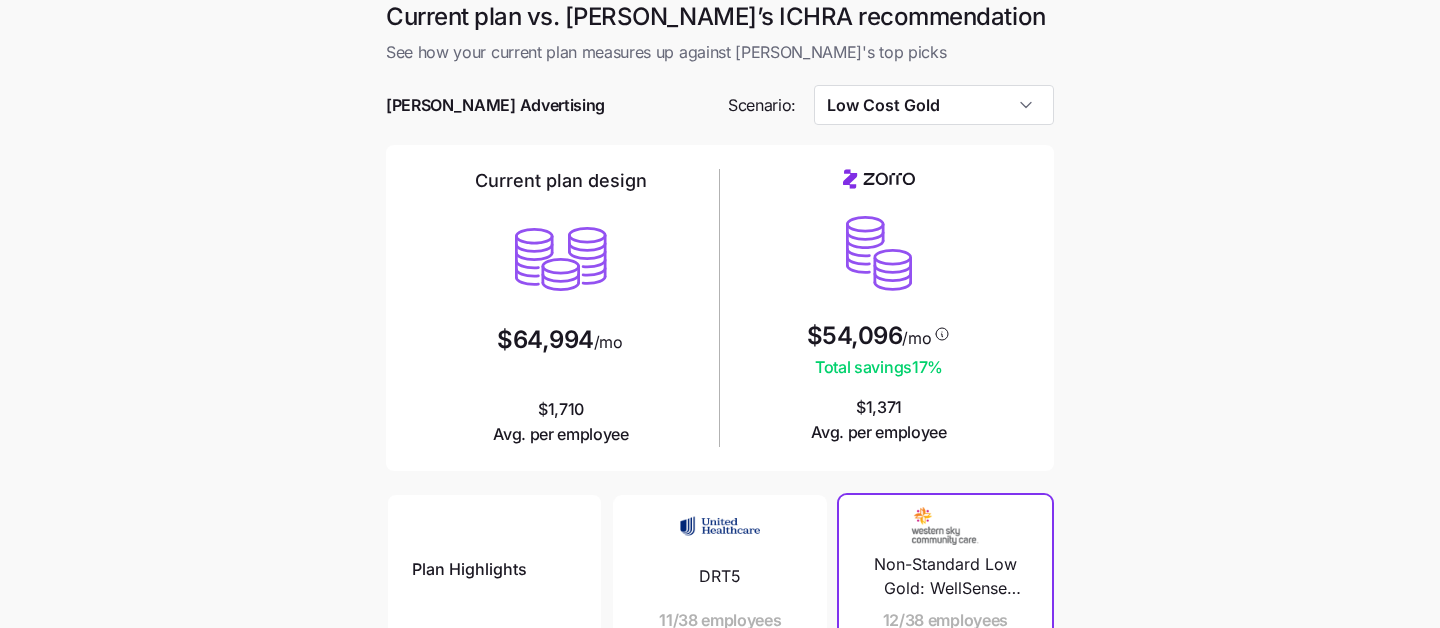 scroll, scrollTop: 12, scrollLeft: 0, axis: vertical 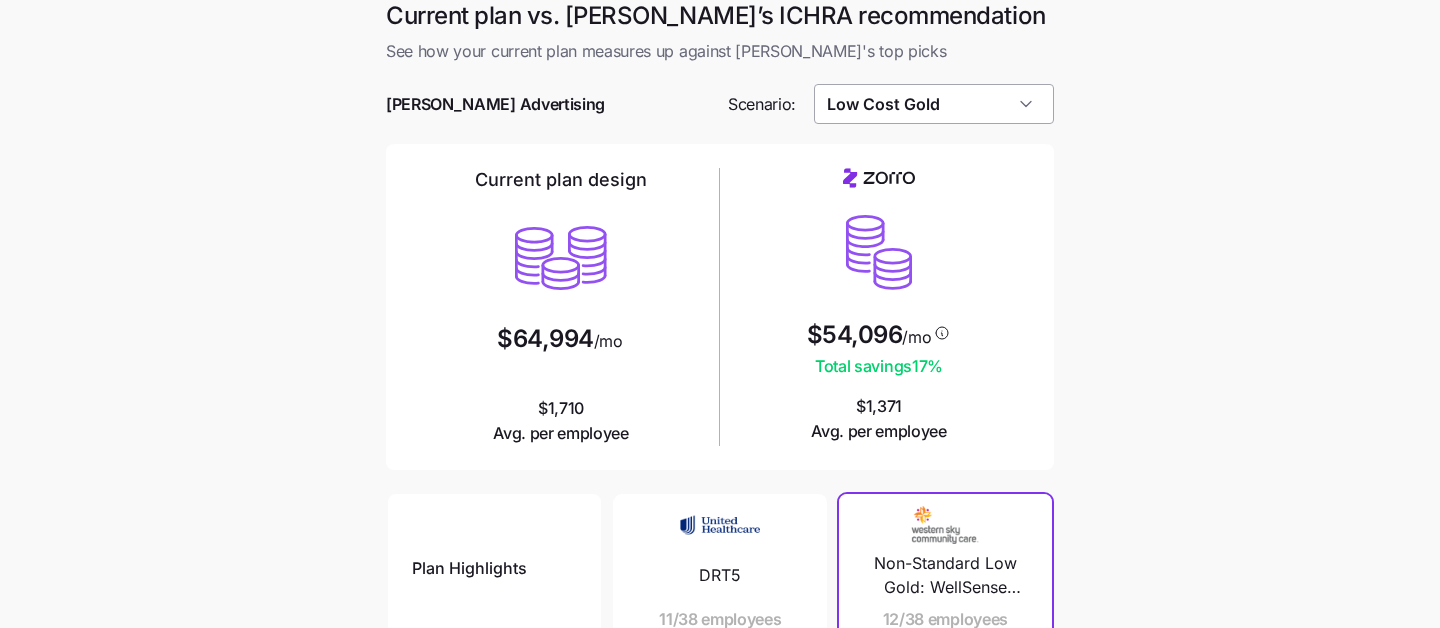 click on "Low Cost Gold" at bounding box center [934, 104] 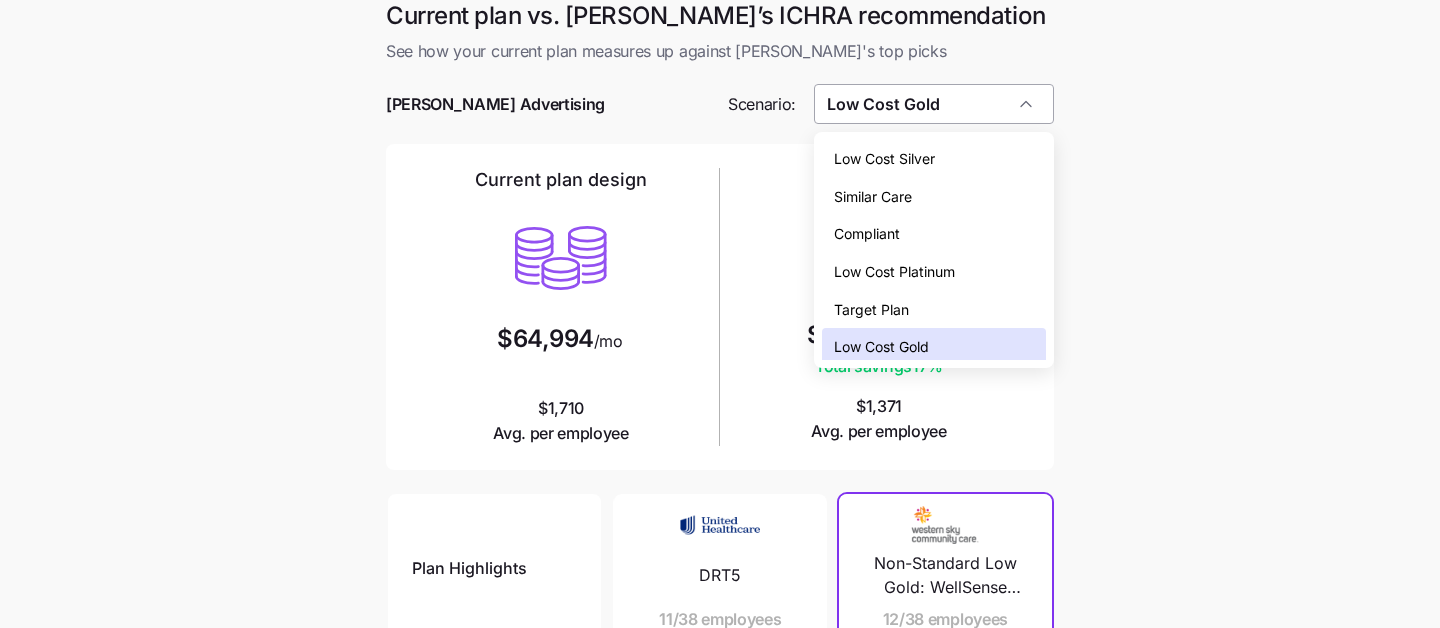 scroll, scrollTop: 6, scrollLeft: 0, axis: vertical 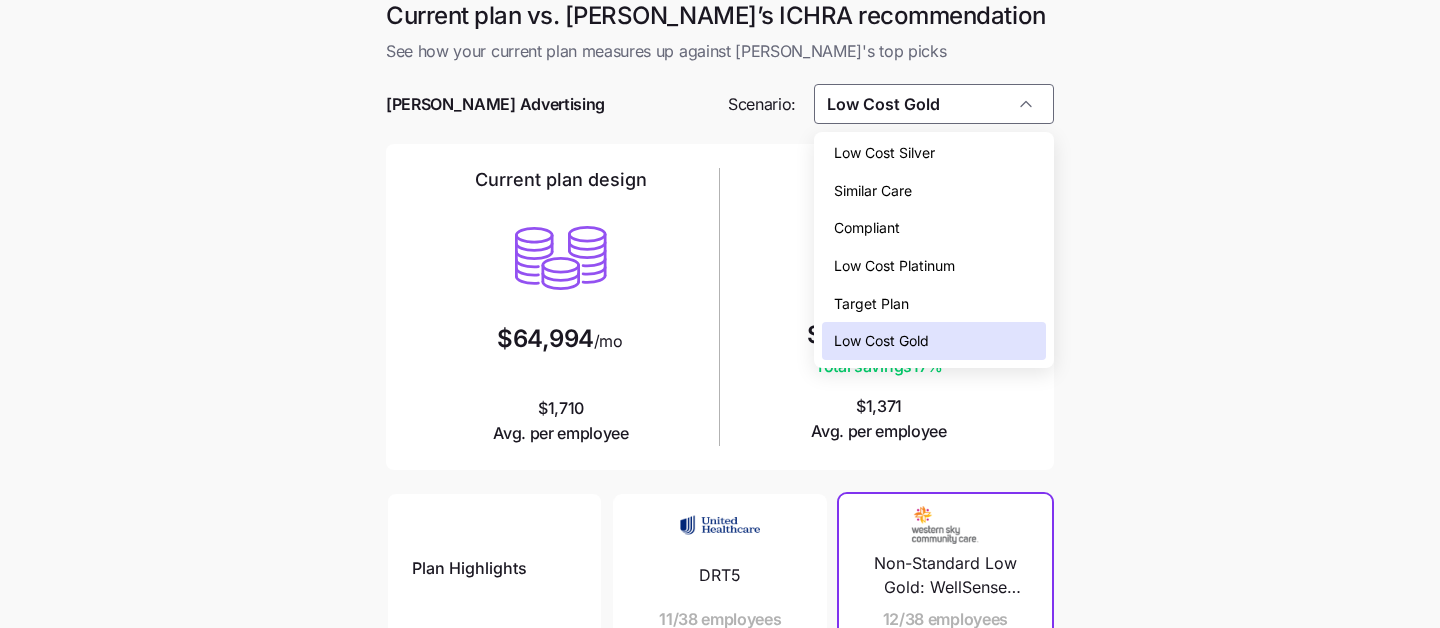 click on "Compliant" at bounding box center [934, 228] 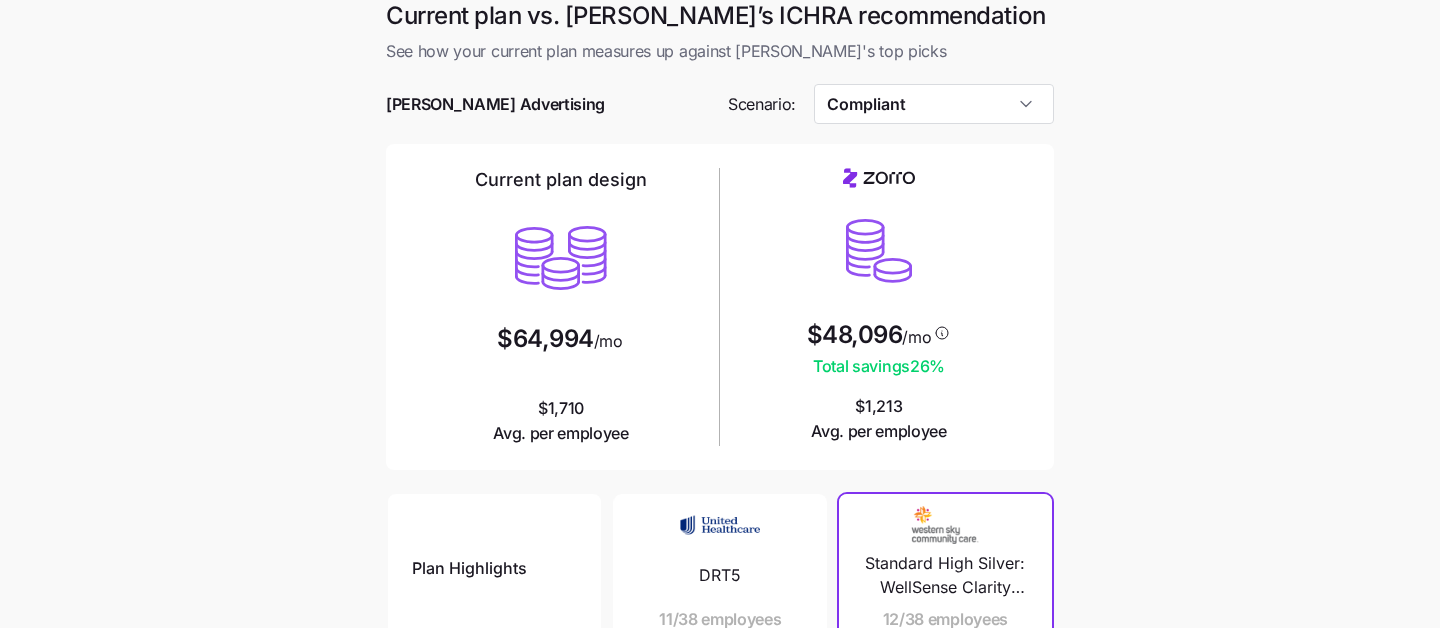 type on "Compliant" 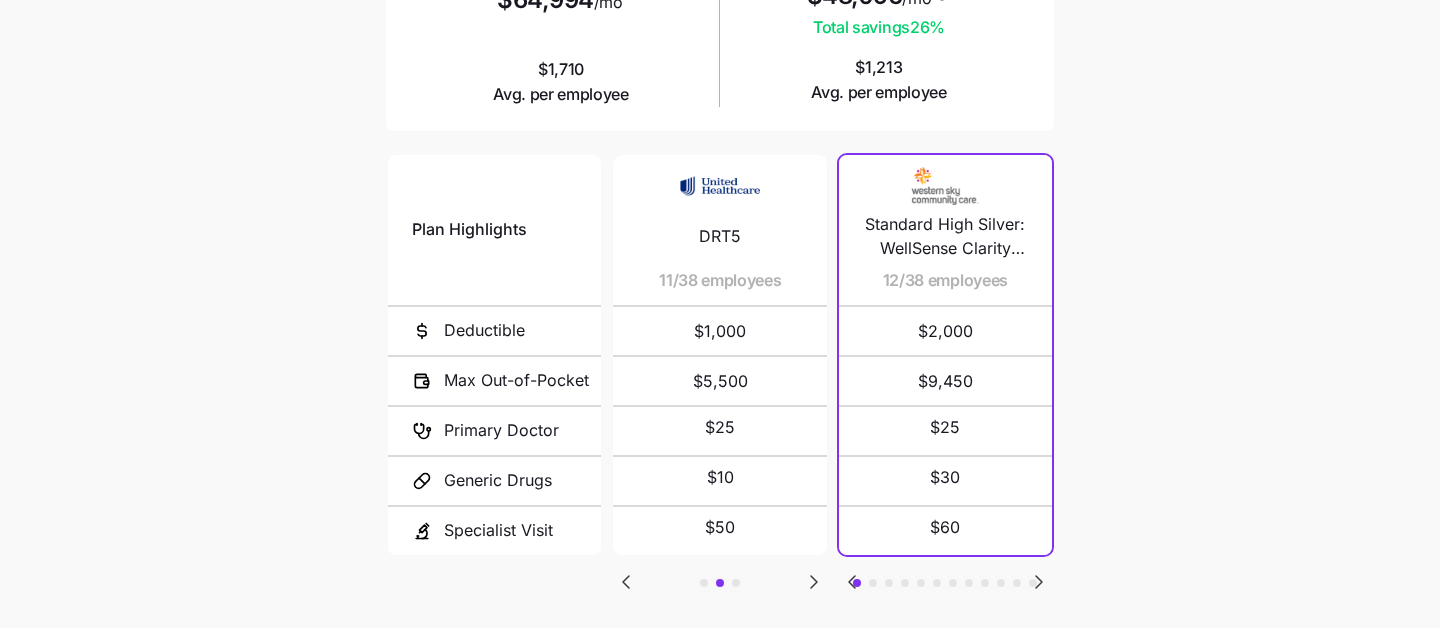 scroll, scrollTop: 352, scrollLeft: 0, axis: vertical 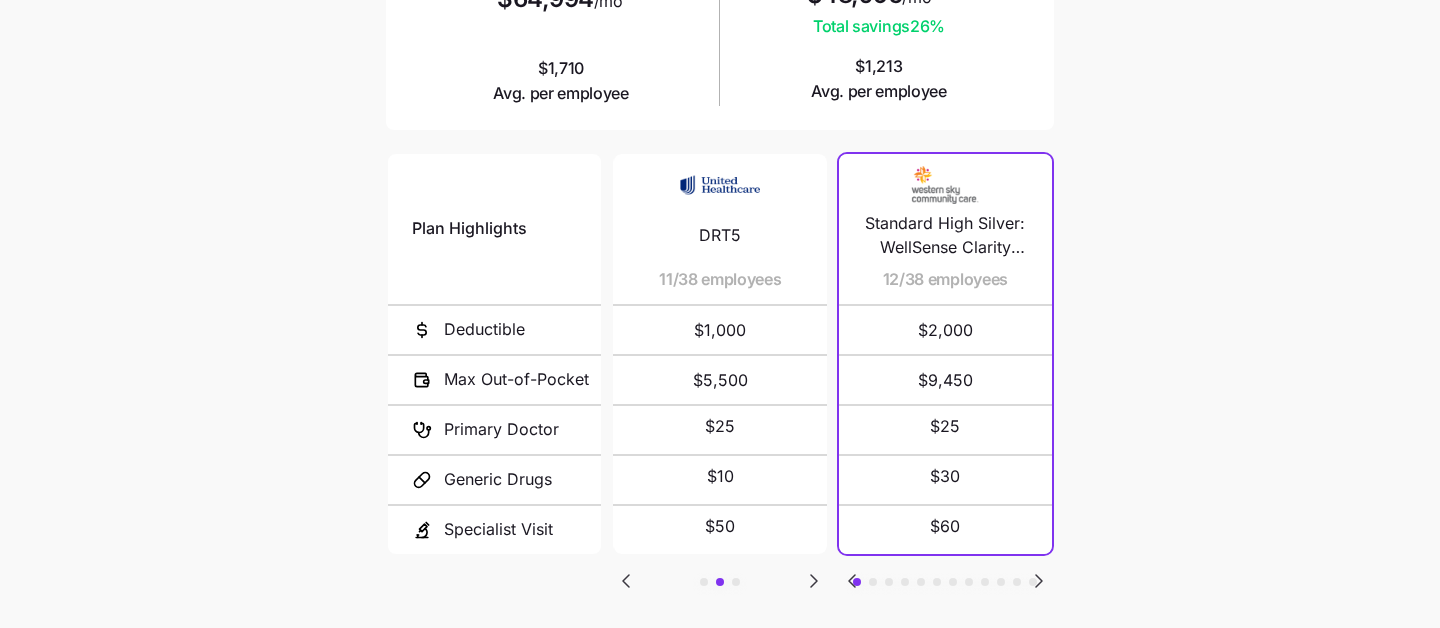 click 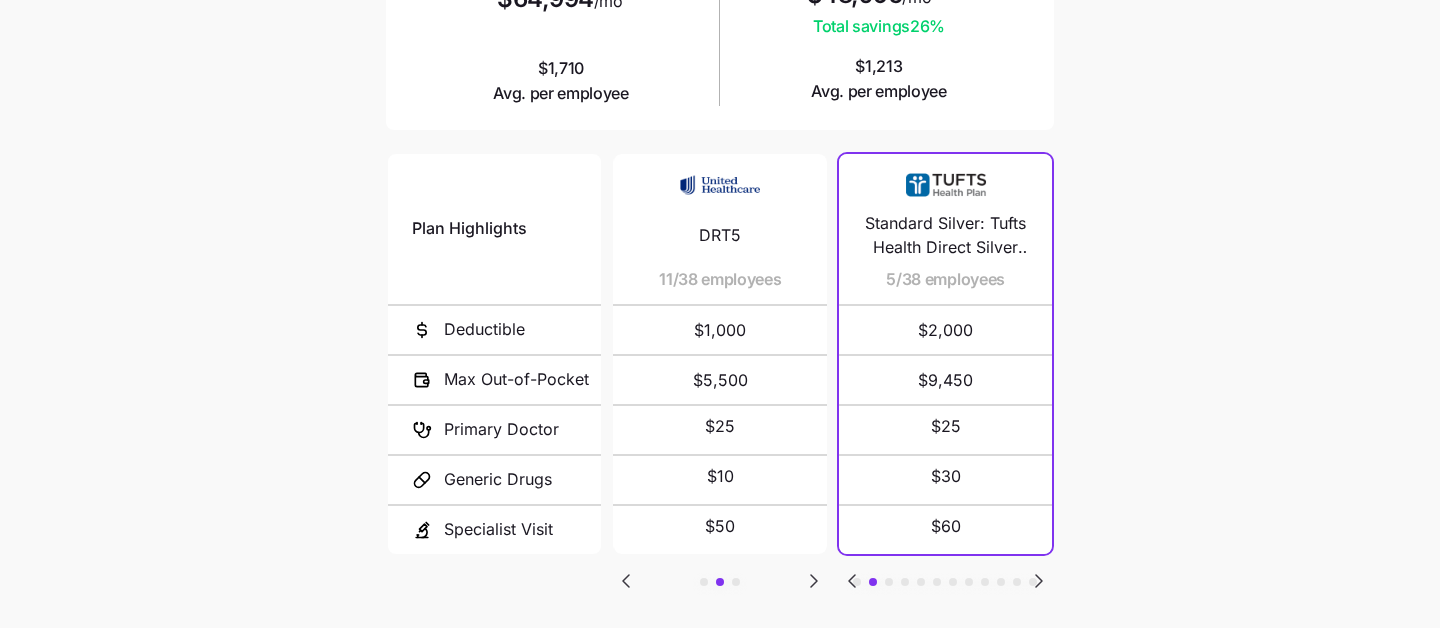 click 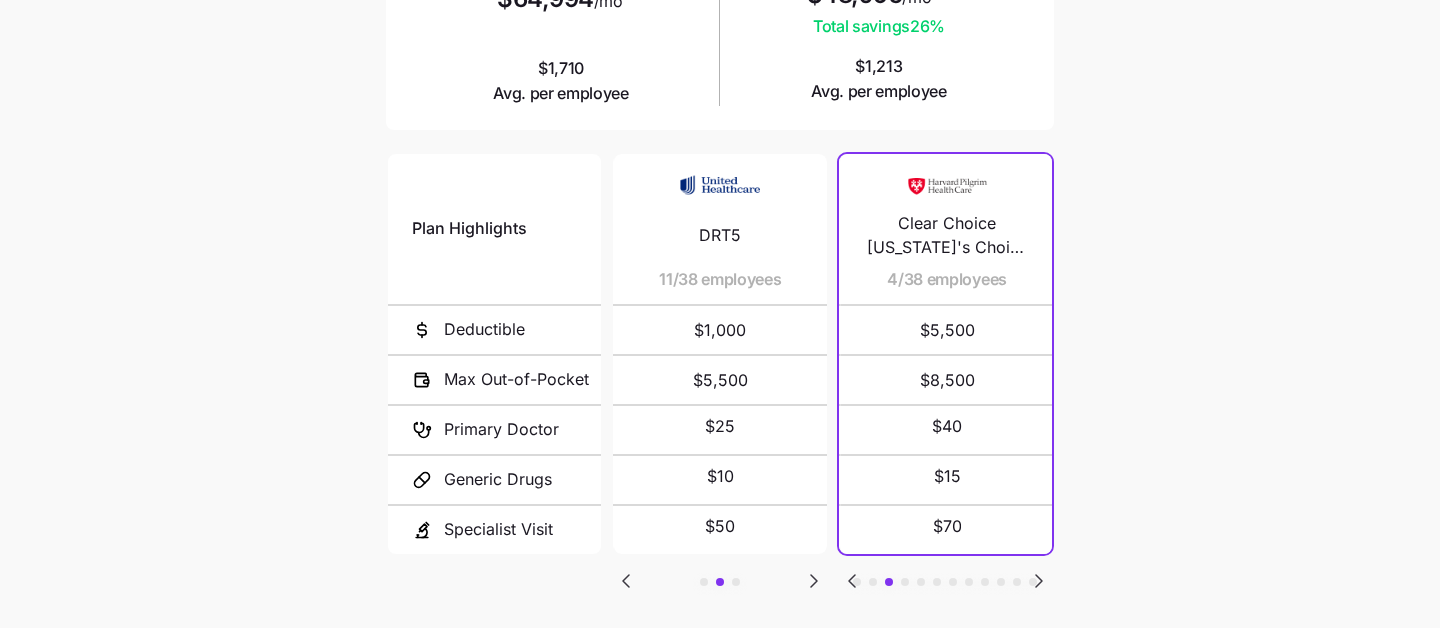 click 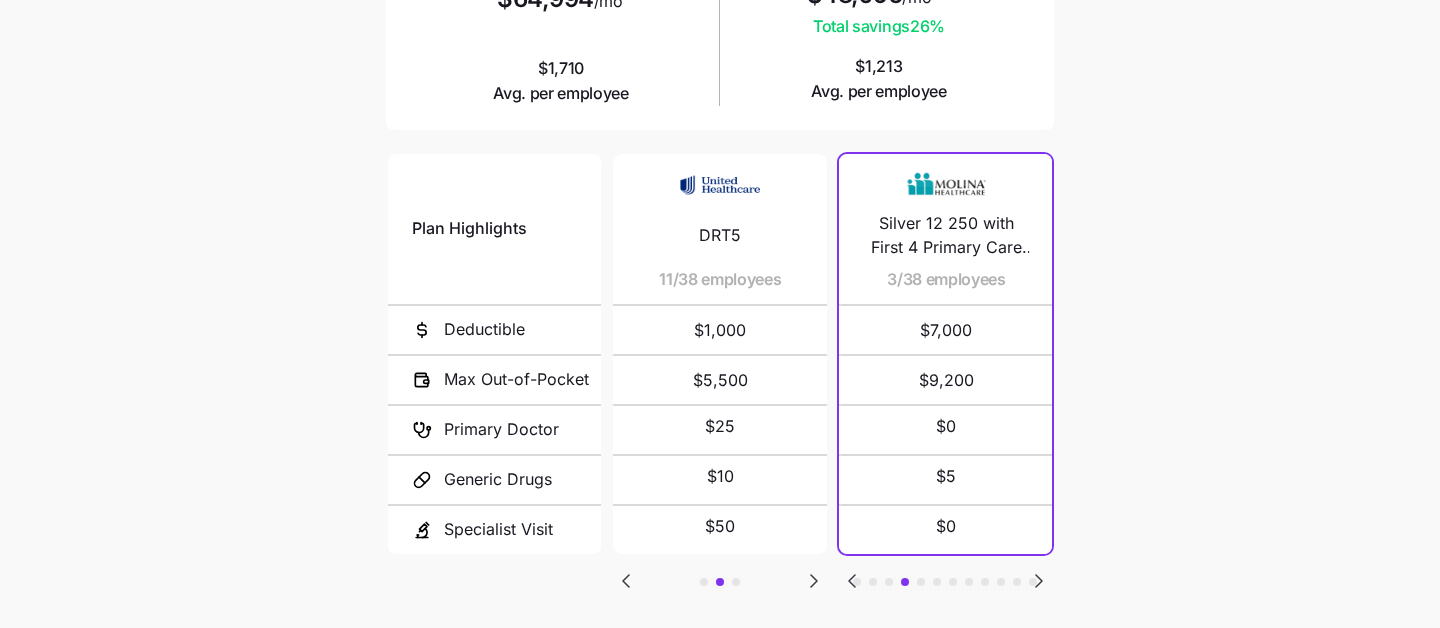 click 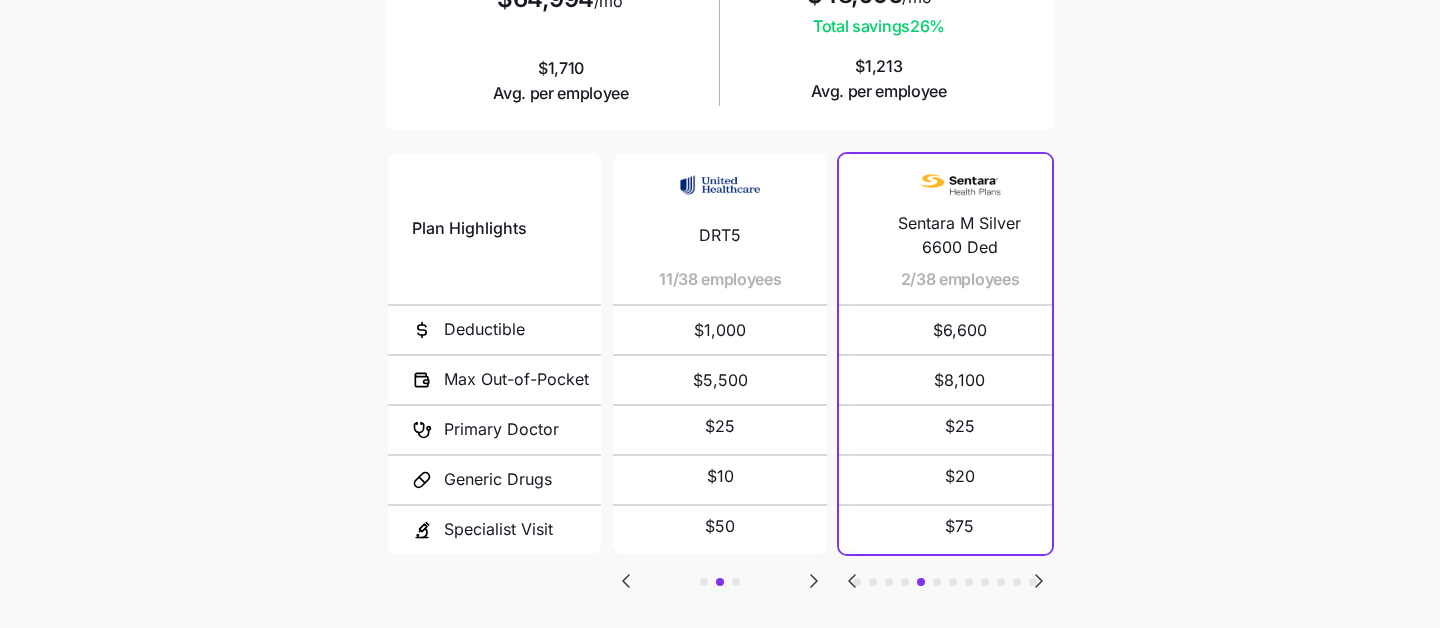 click 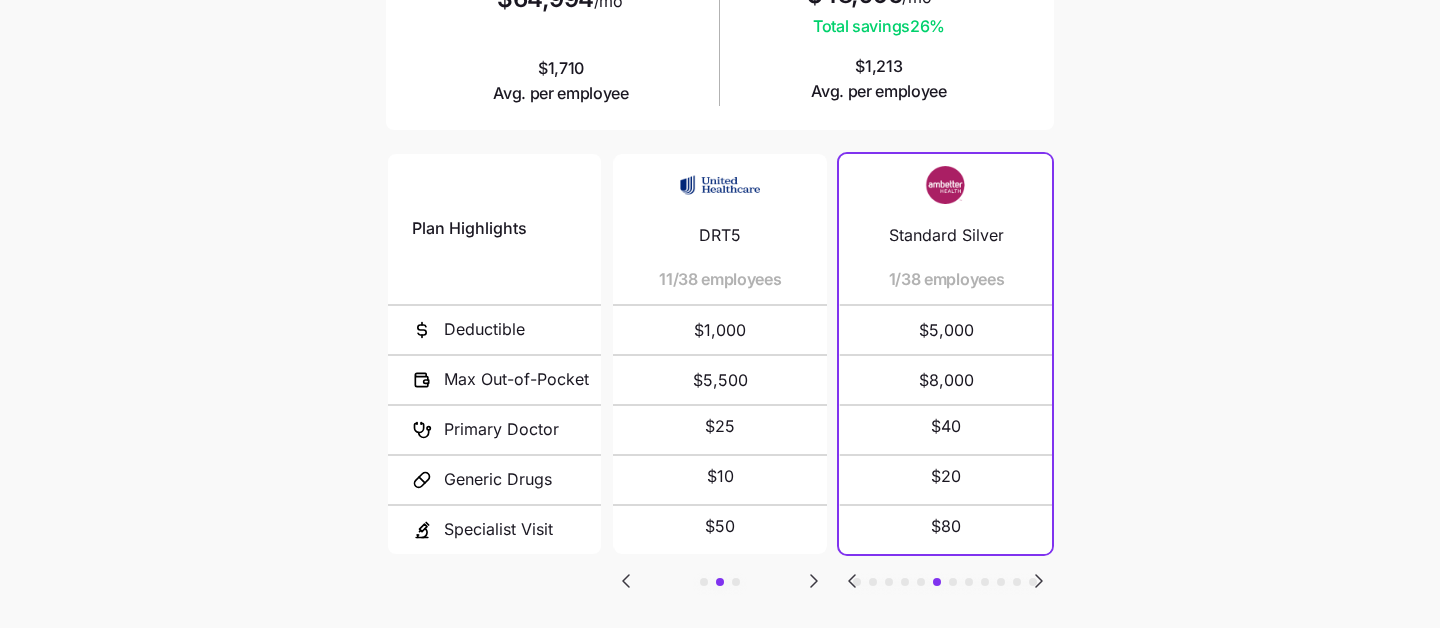 click 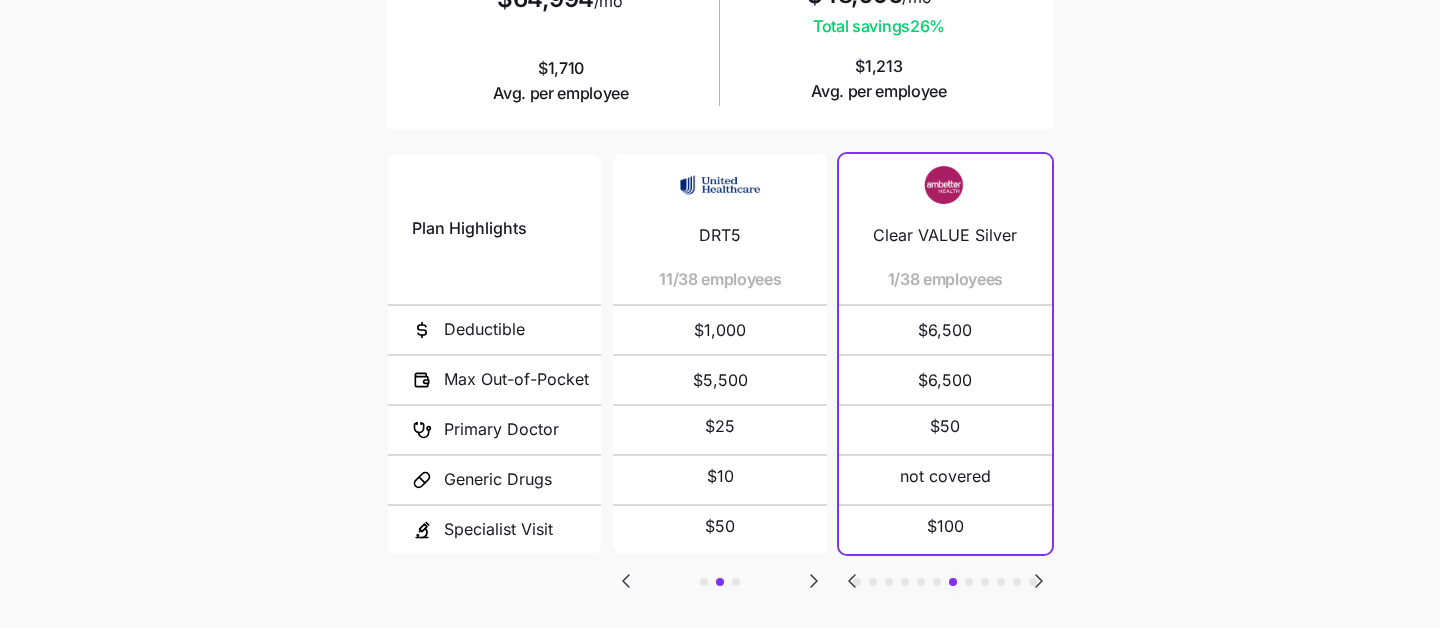 click 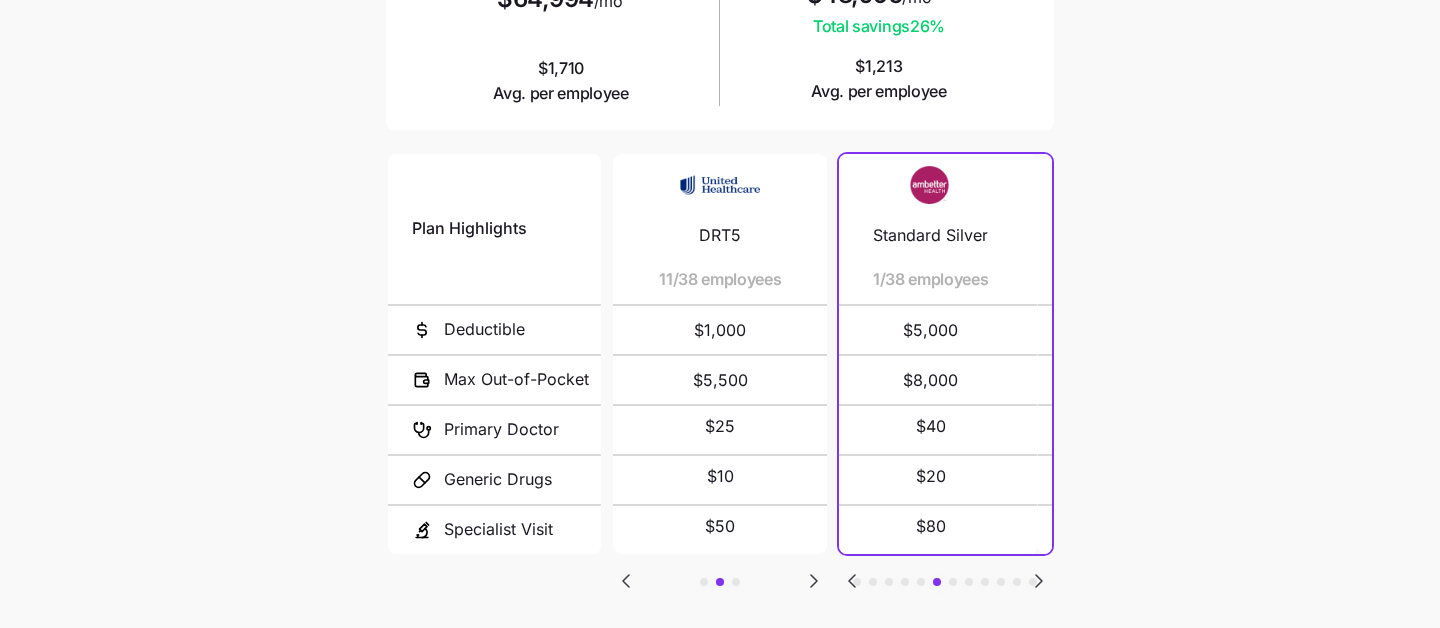 click 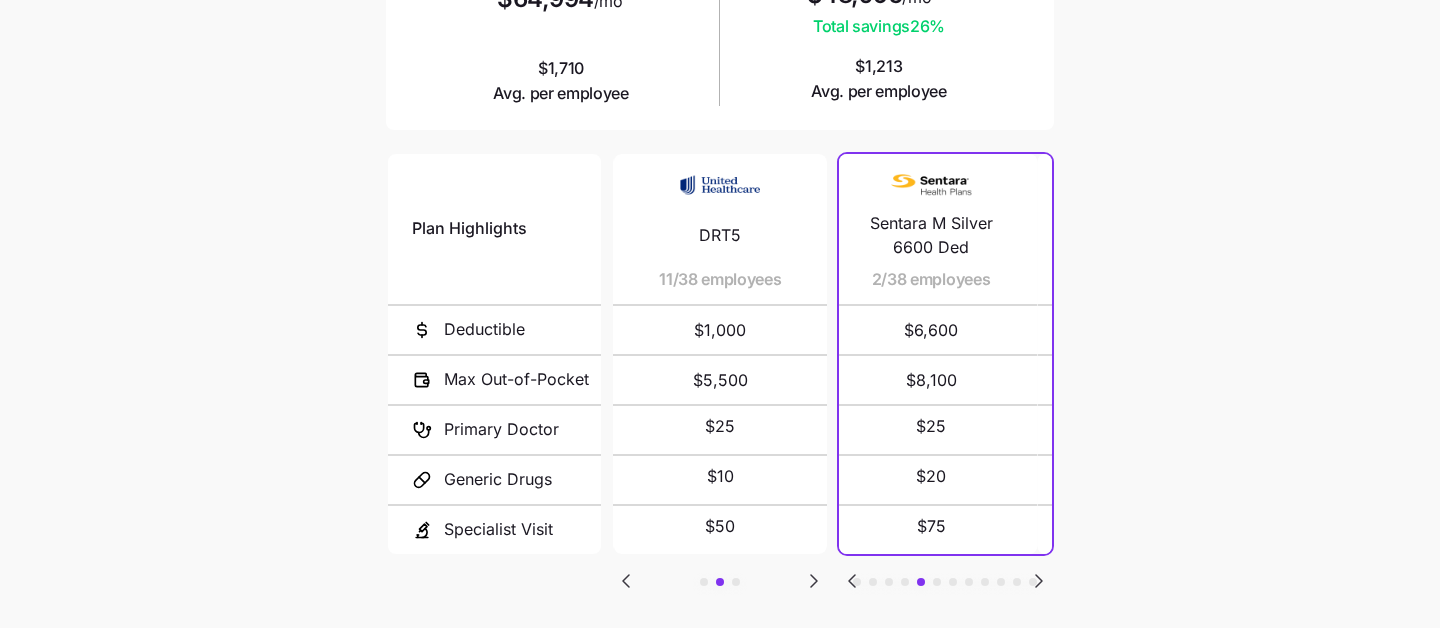 click 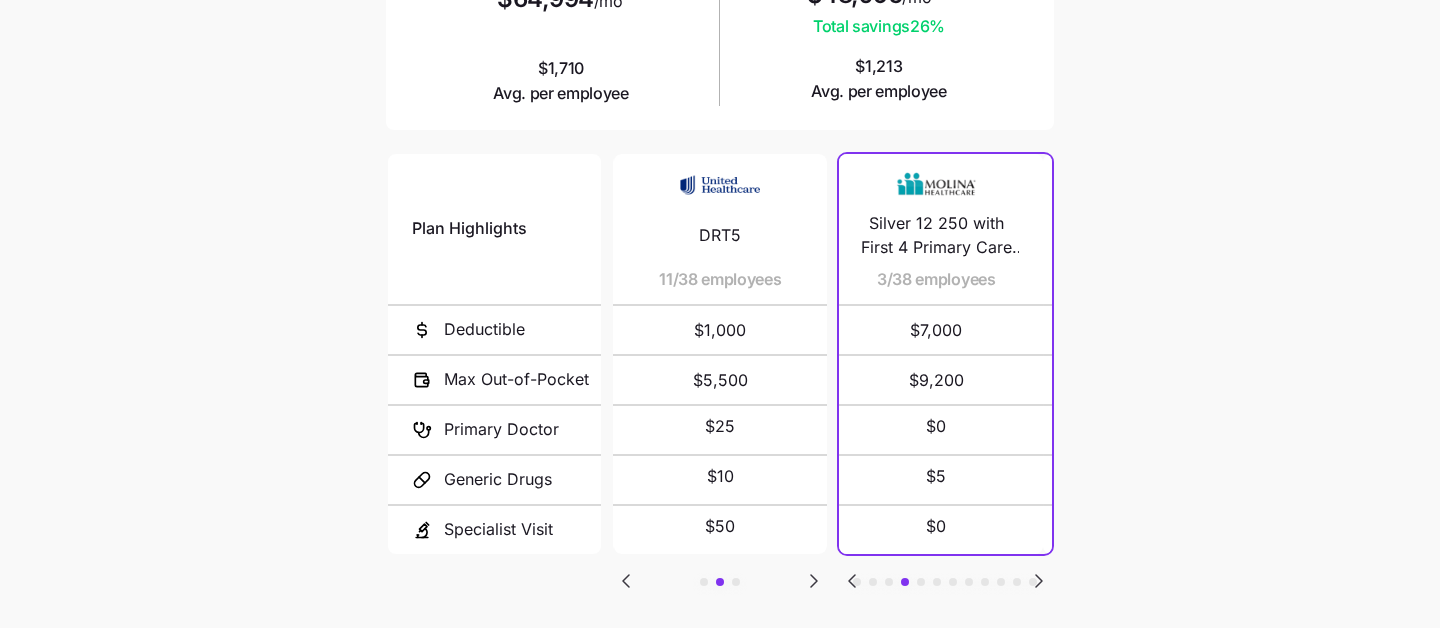 click 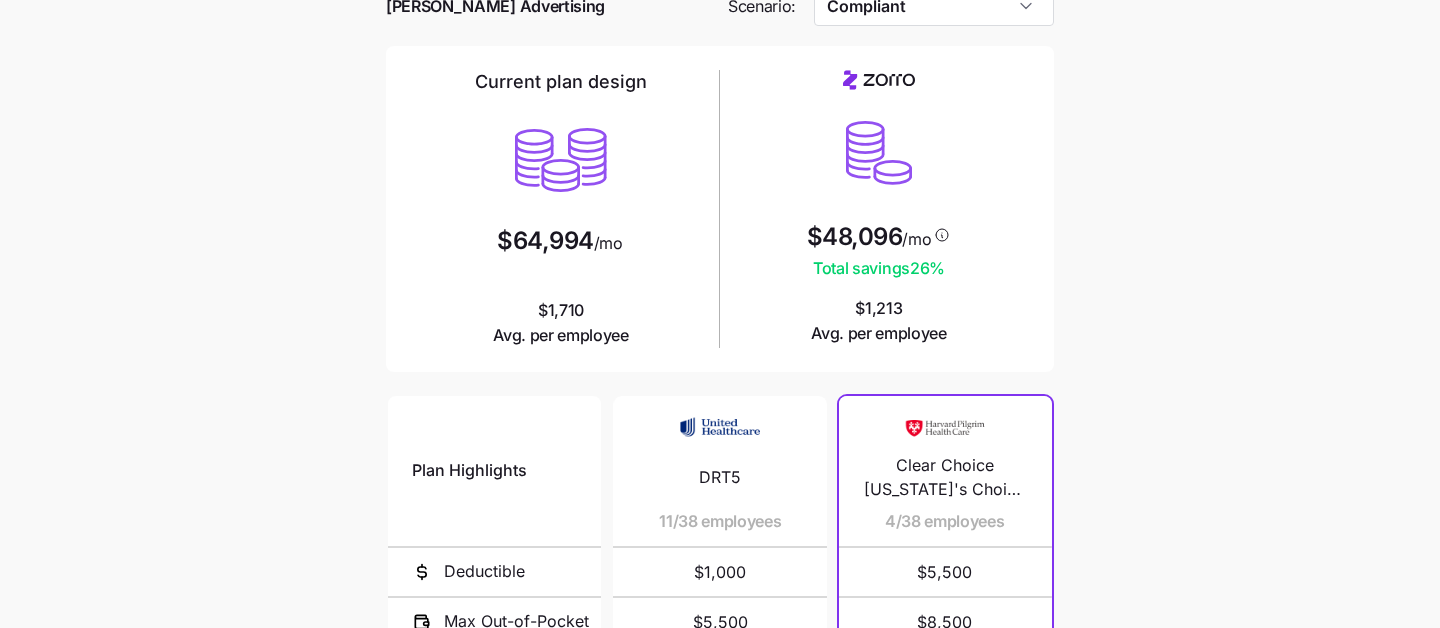 scroll, scrollTop: 0, scrollLeft: 0, axis: both 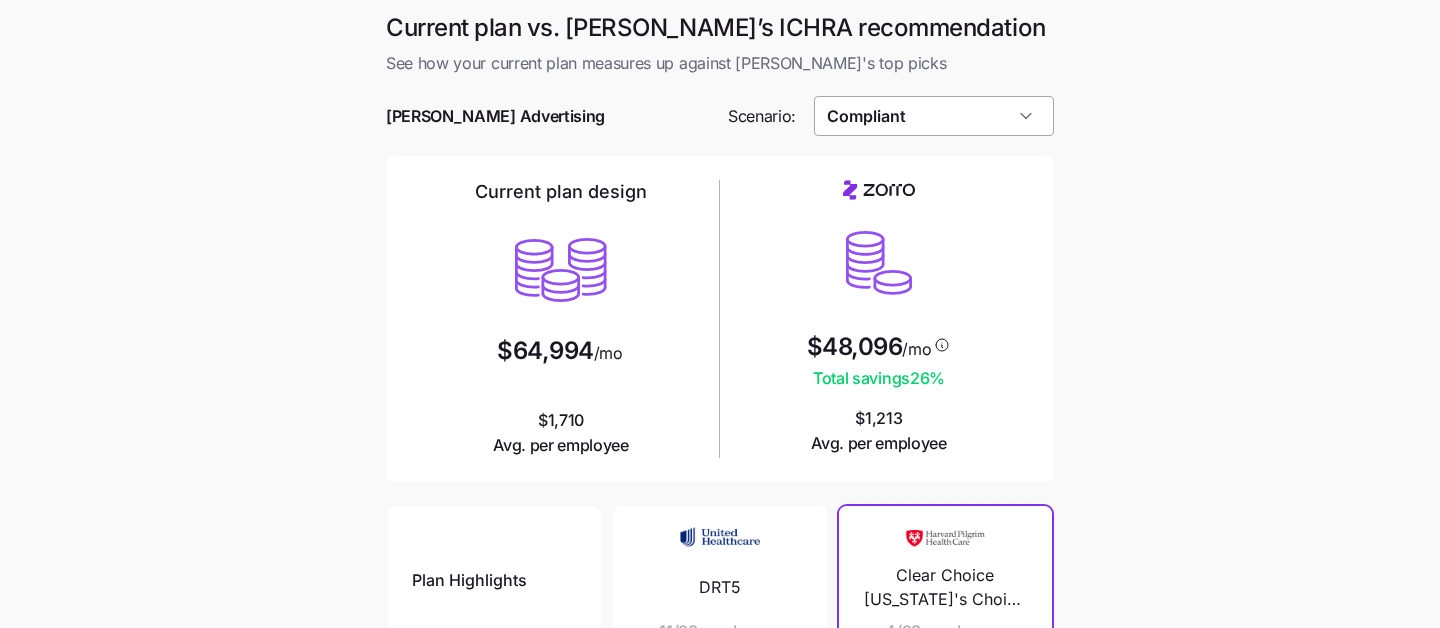 click on "Compliant" at bounding box center (934, 116) 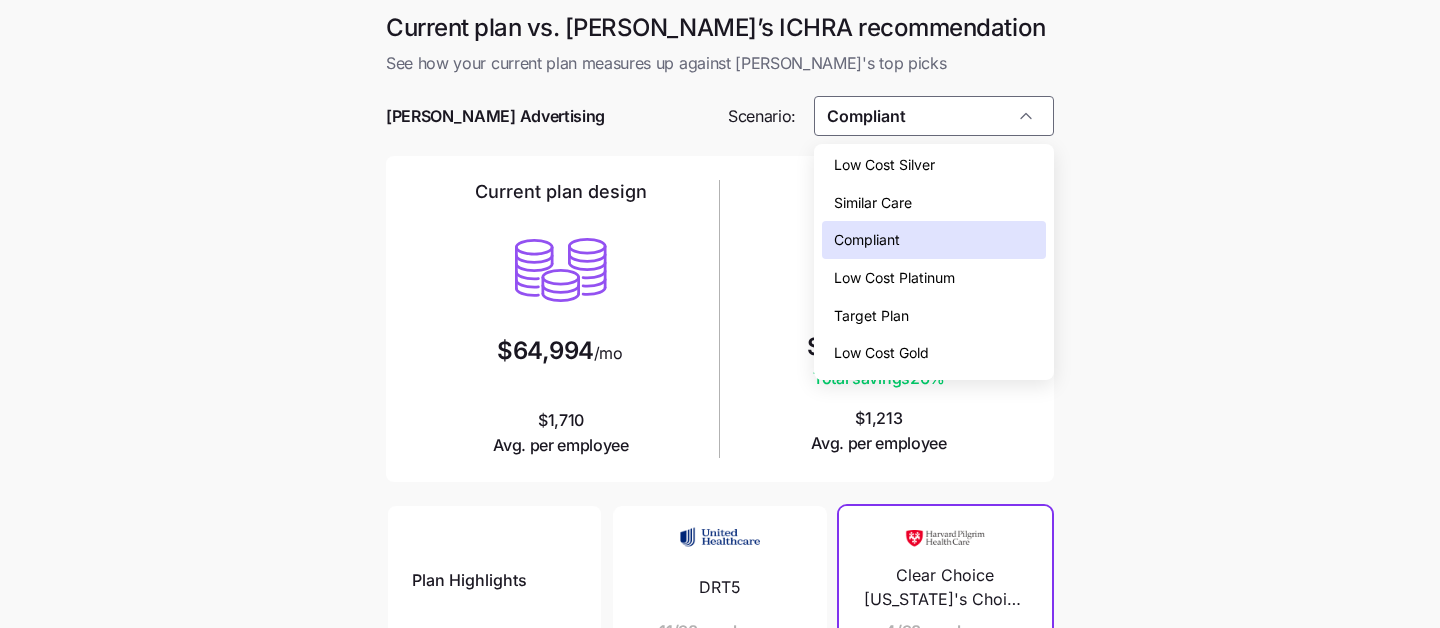 click on "Current plan vs. Zorro’s ICHRA recommendation See how your current plan measures up against Zorro's top picks Kurian's Advertising Scenario: Compliant Current plan design $64,994 /mo $1,710 Avg. per employee $48,096 /mo Total savings  26 % $1,213 Avg. per employee Plan Highlights Deductible Max Out-of-Pocket Primary Doctor Generic Drugs Specialist Visit DRSN 23/38 employees $2,000 $6,500 $30 $10 $60 DRT5 11/38 employees $1,000 $5,500 $25 $10 $50 EAJH 4/38 employees $2,500 $5,000 $10 Standard High Silver: WellSense Clarity Silver 2000 II 12/38 employees $2,000 $9,450 $25 $30 $60 Standard Silver: Tufts Health Direct Silver 2000 II 5/38 employees $2,000 $9,450 $25 $30 $60 Clear Choice Maine's Choice Plus HMO Silver 5500  - HMO 4/38 employees $5,500 $8,500 $40 $15 $70 Silver 12 250 with First 4 Primary Care Visits Free 3/38 employees $7,000 $9,200 $0 $5 $0 Sentara M Silver 6600 Ded 2/38 employees $6,600 $8,100 $25 $20 $75 Standard Silver 1/38 employees $5,000 $8,000 $40 $20 $80 Clear VALUE Silver 1/38 employees" at bounding box center [720, 546] 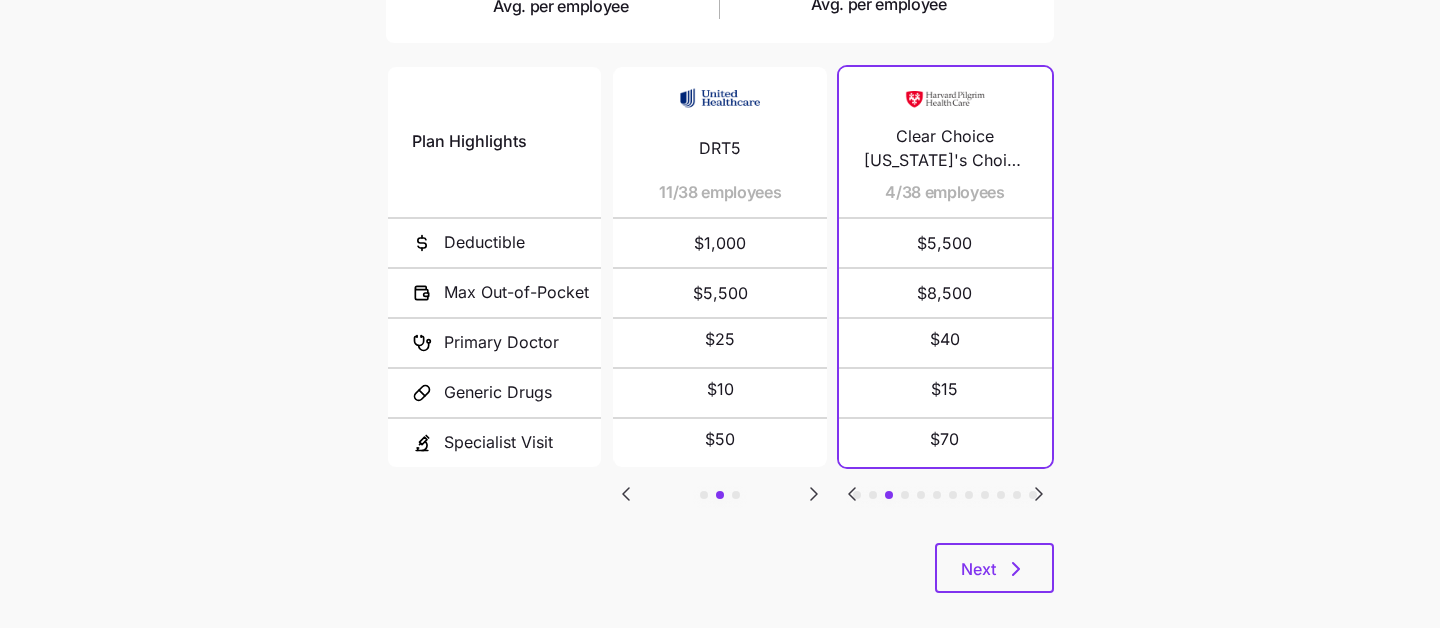 scroll, scrollTop: 463, scrollLeft: 0, axis: vertical 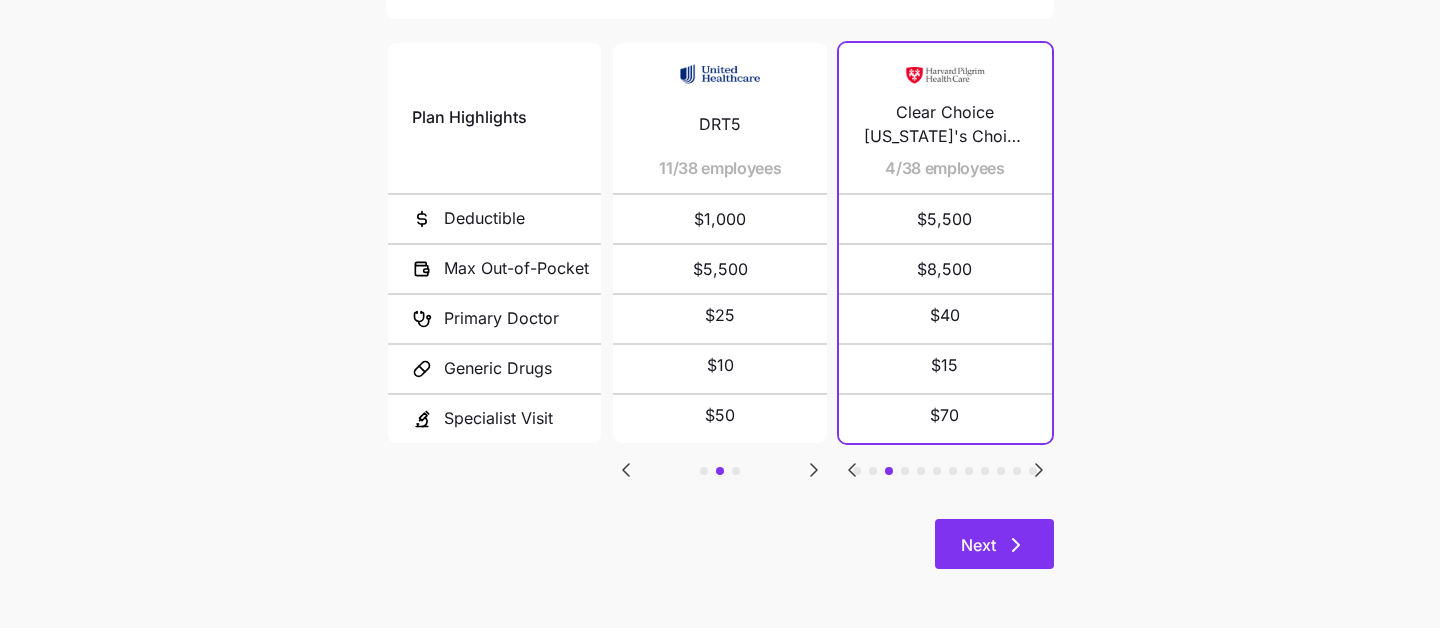 click on "Next" at bounding box center [978, 545] 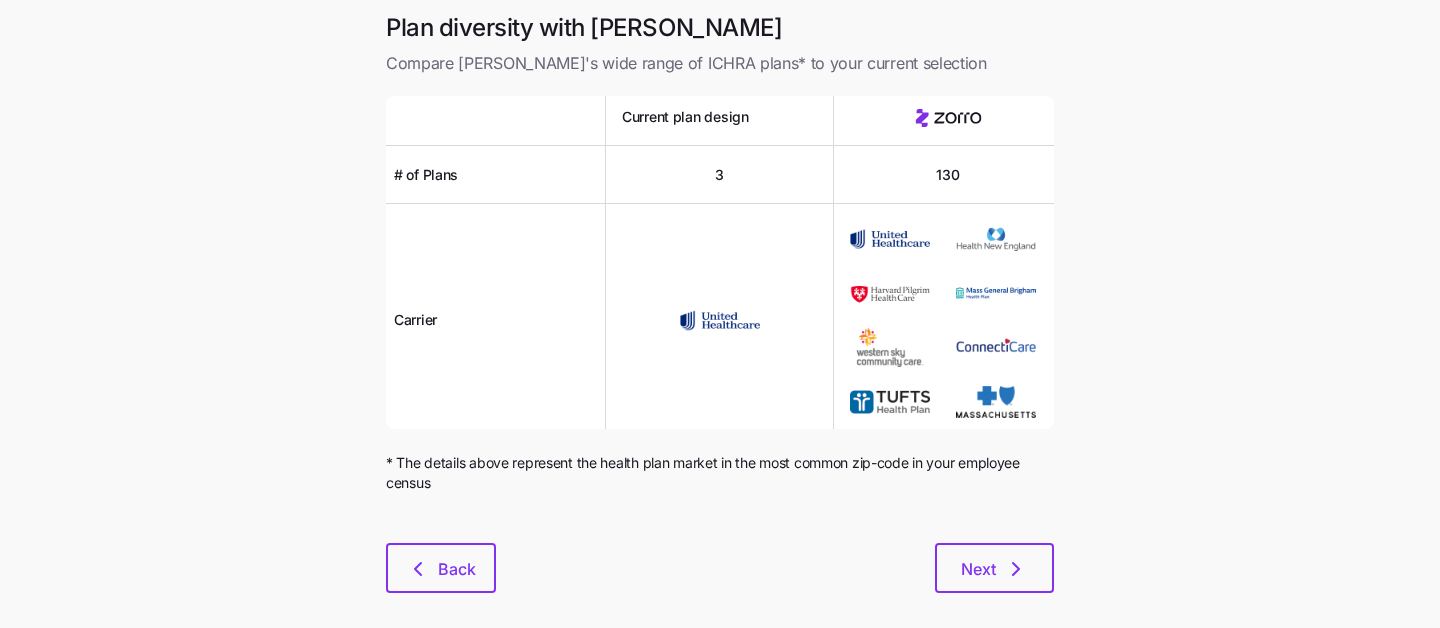 scroll, scrollTop: 25, scrollLeft: 0, axis: vertical 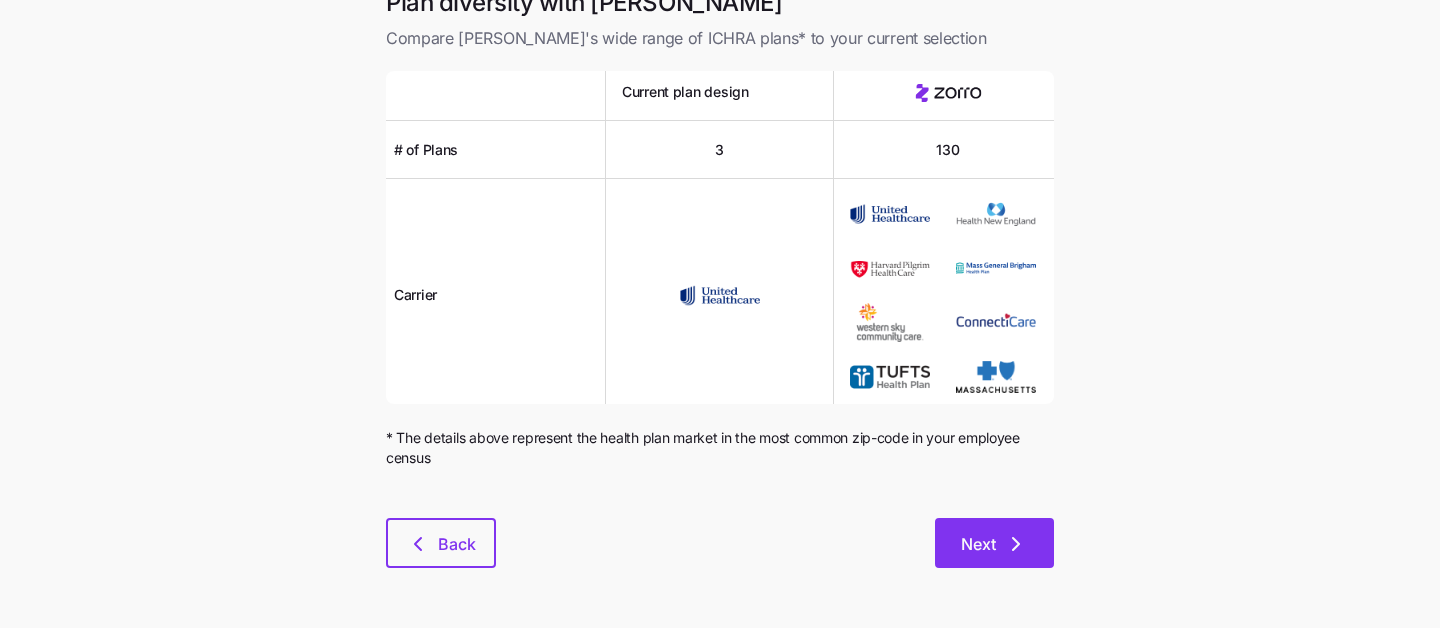 click on "Next" at bounding box center [994, 543] 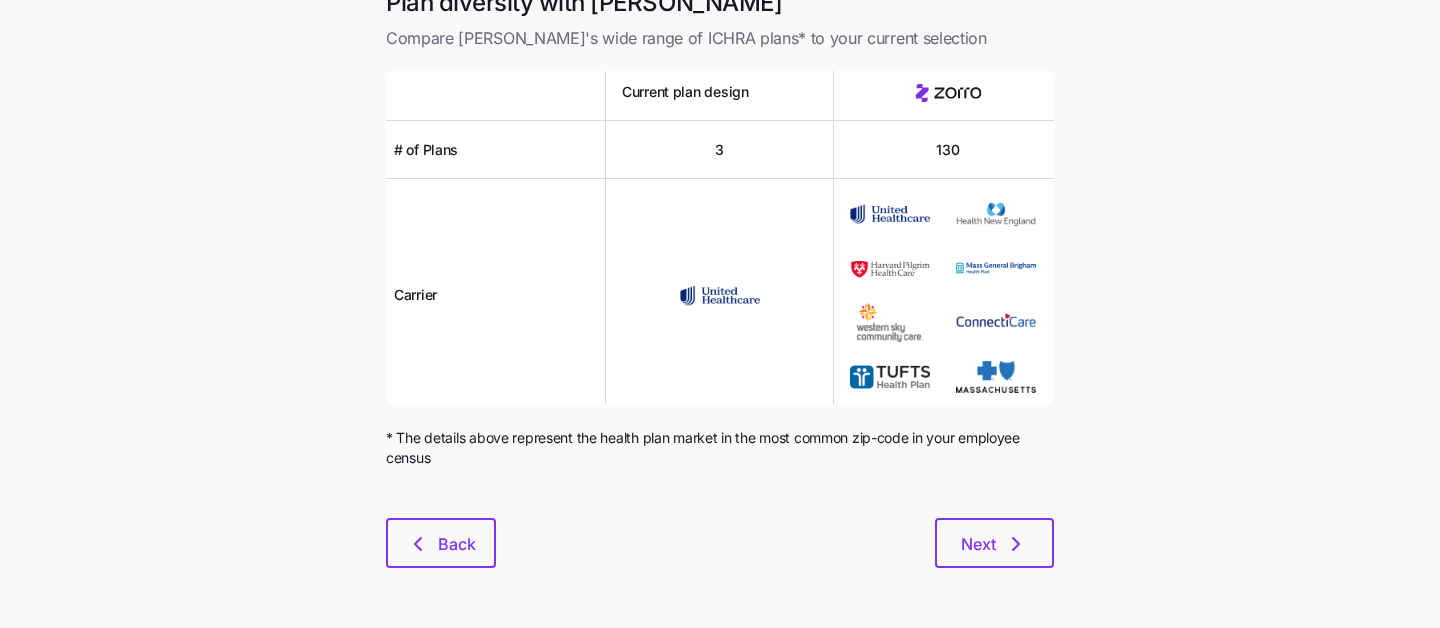 scroll, scrollTop: 0, scrollLeft: 0, axis: both 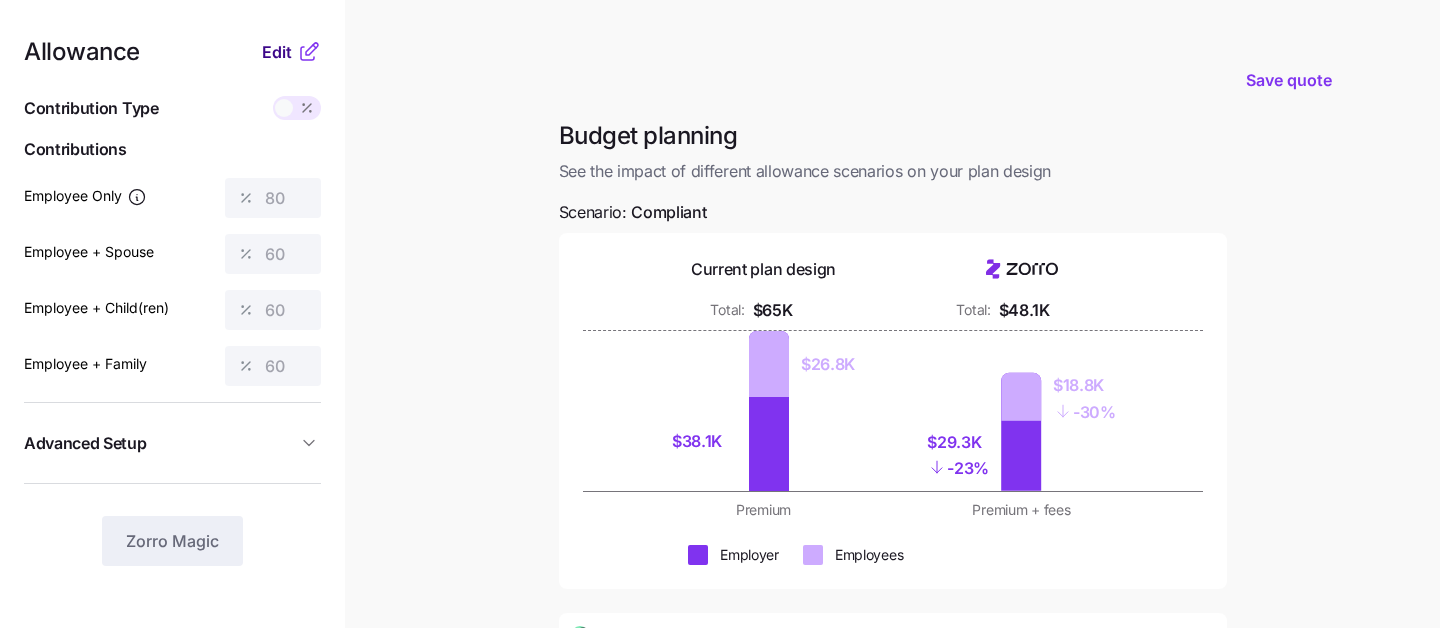 click on "Edit" at bounding box center [277, 52] 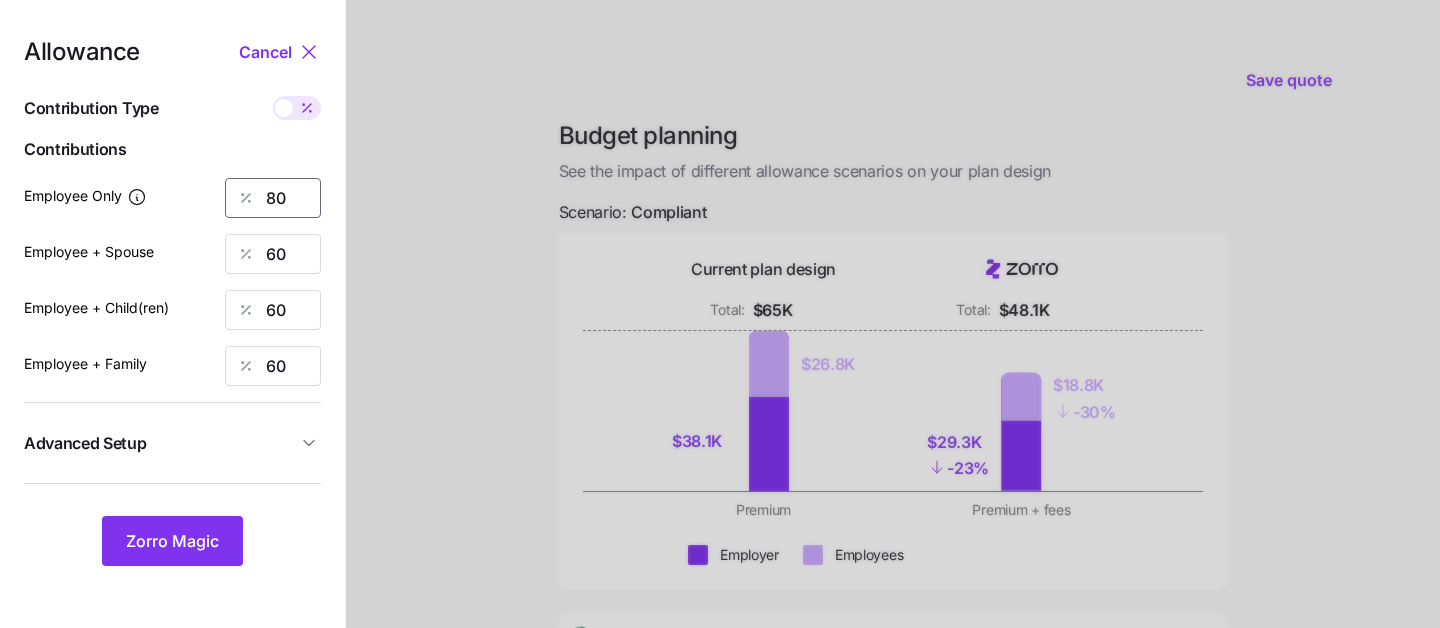 click on "80" at bounding box center (273, 198) 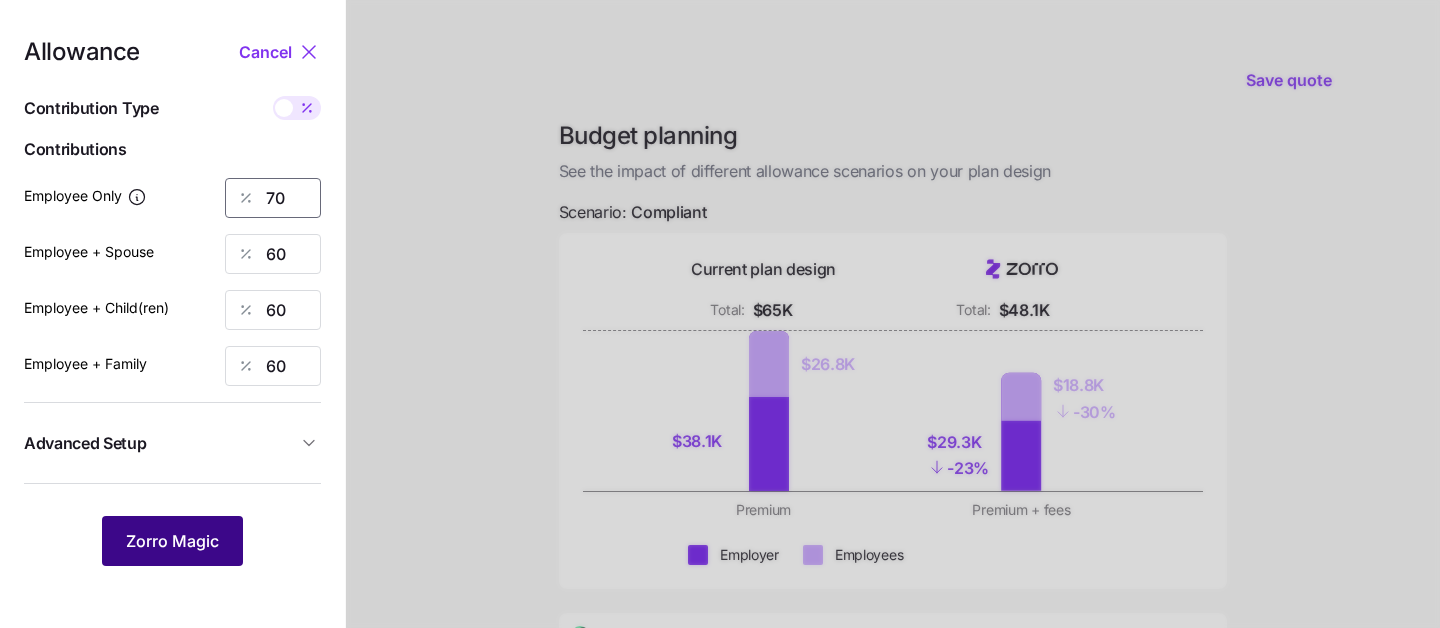 type on "70" 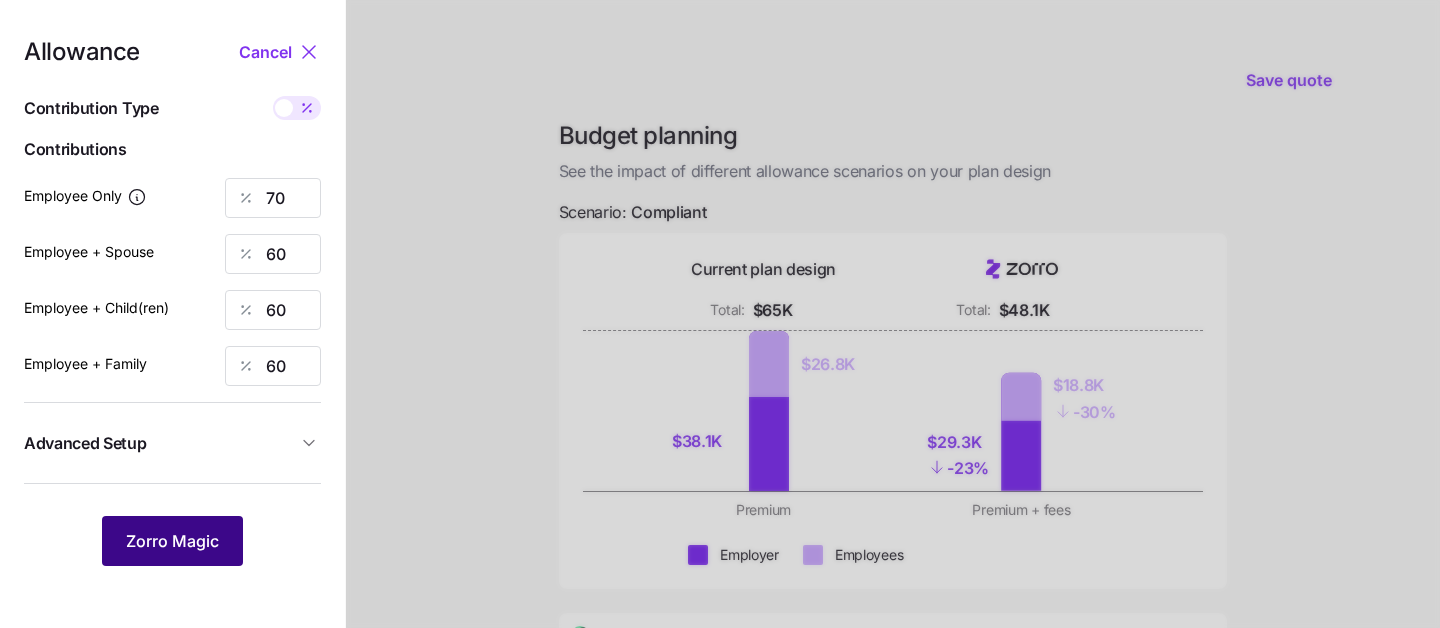 click on "Zorro Magic" at bounding box center (172, 541) 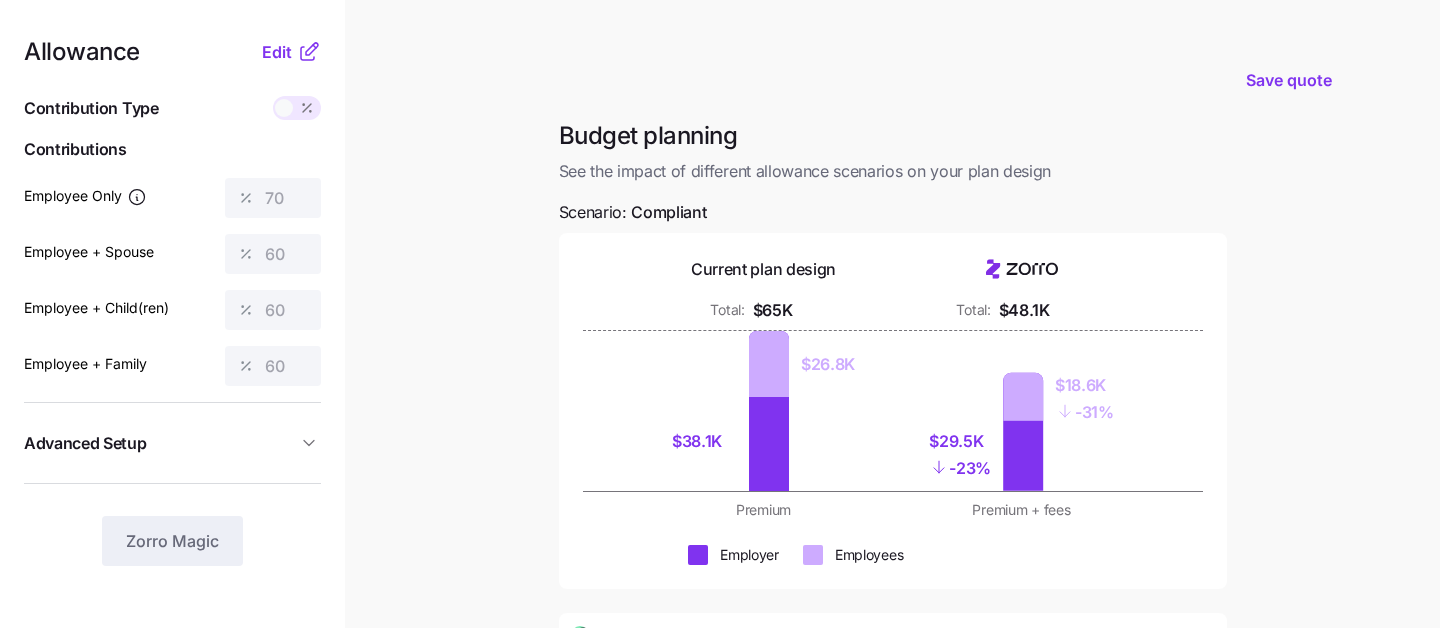 click 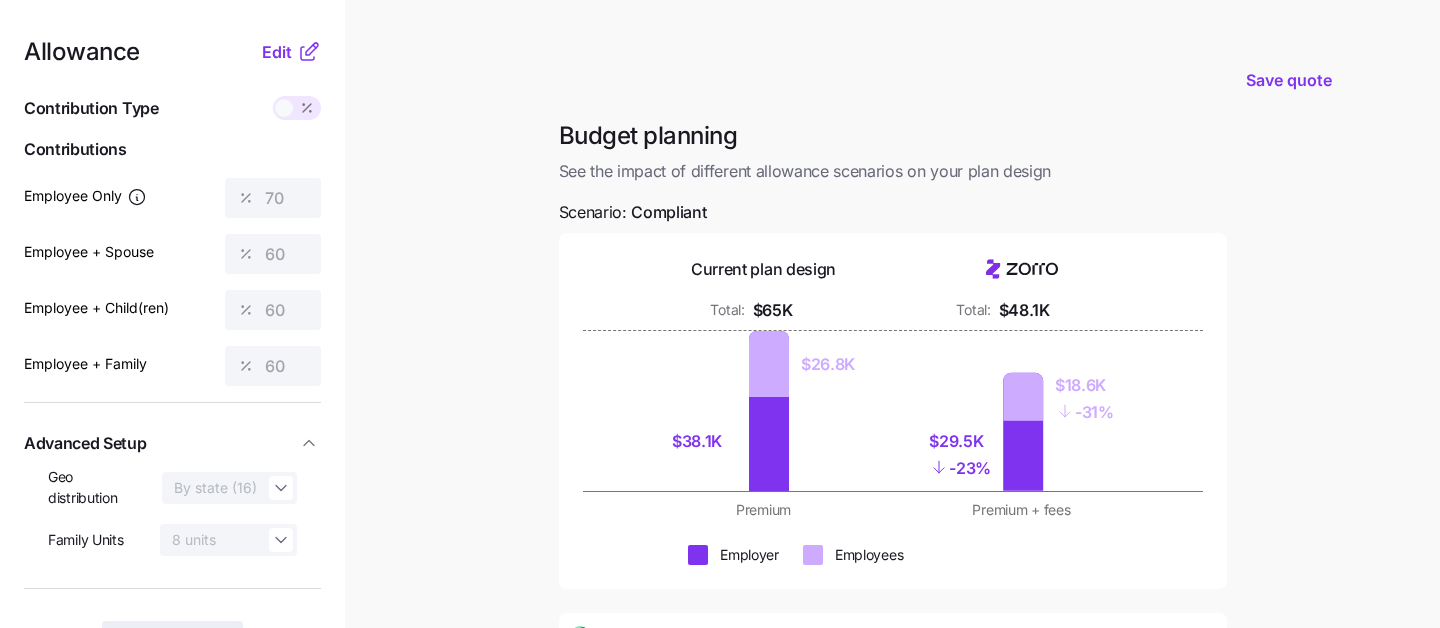 type 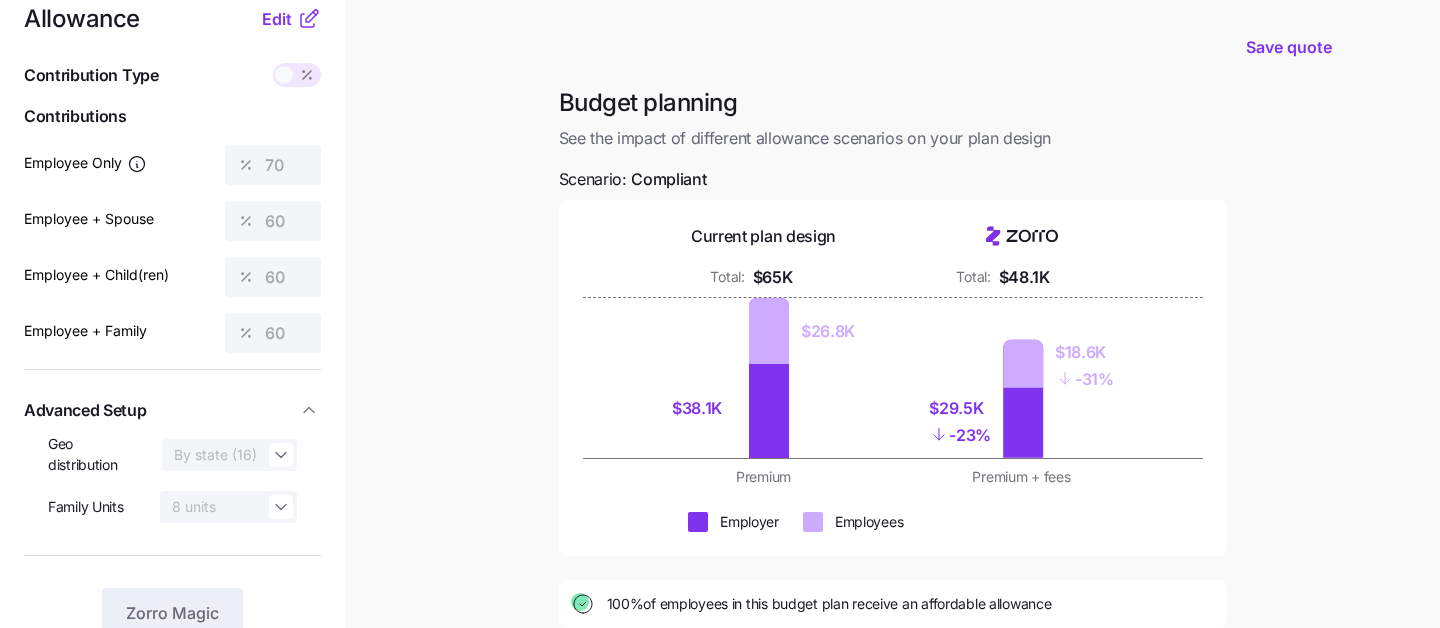scroll, scrollTop: 0, scrollLeft: 0, axis: both 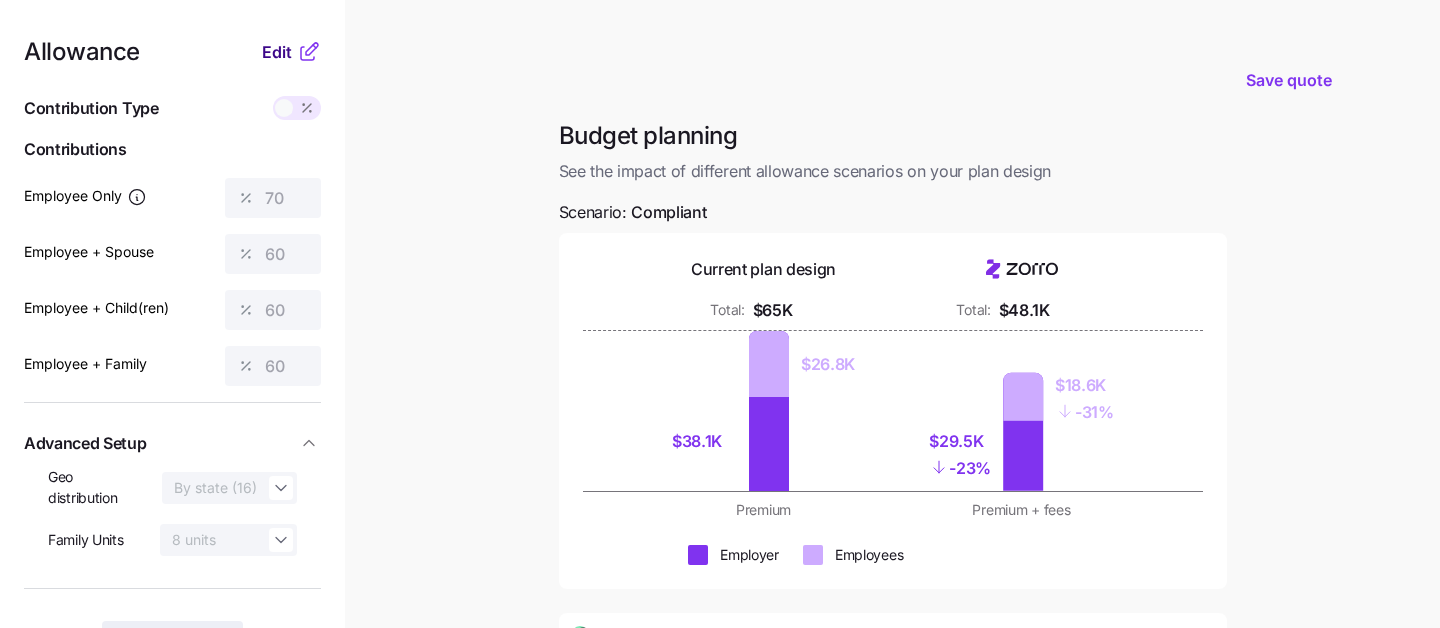 click on "Edit" at bounding box center [277, 52] 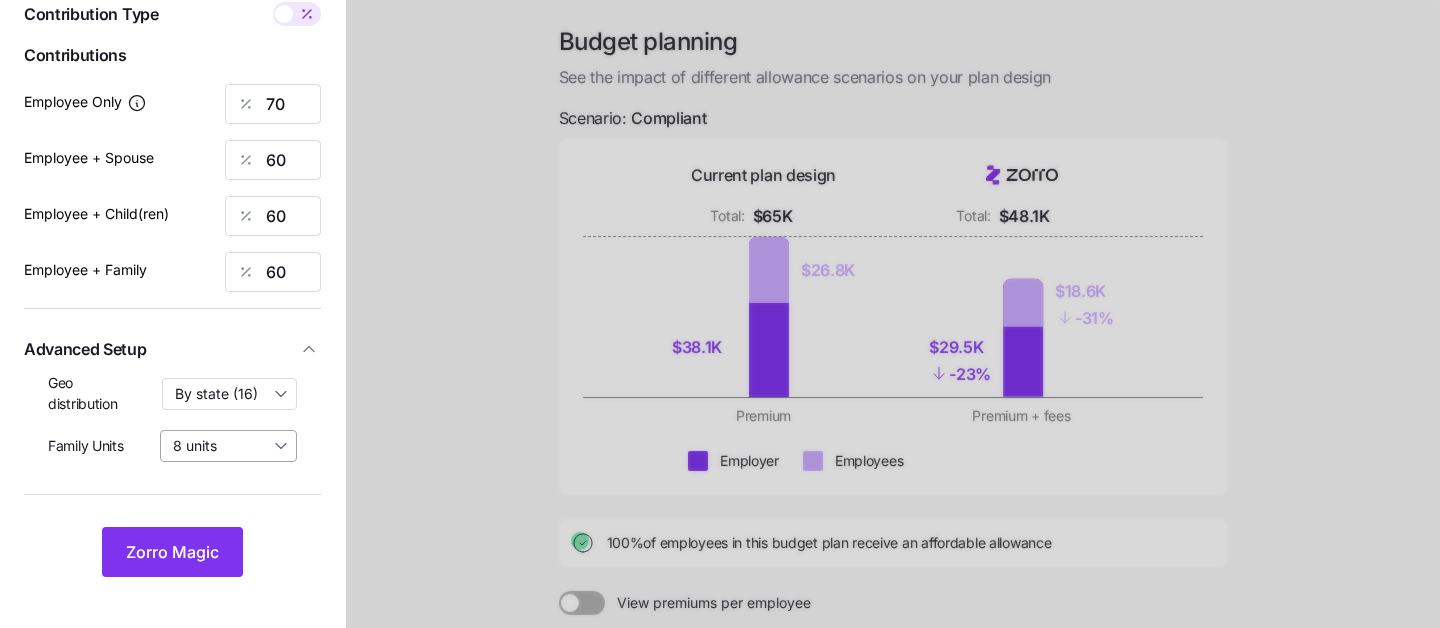 scroll, scrollTop: 113, scrollLeft: 0, axis: vertical 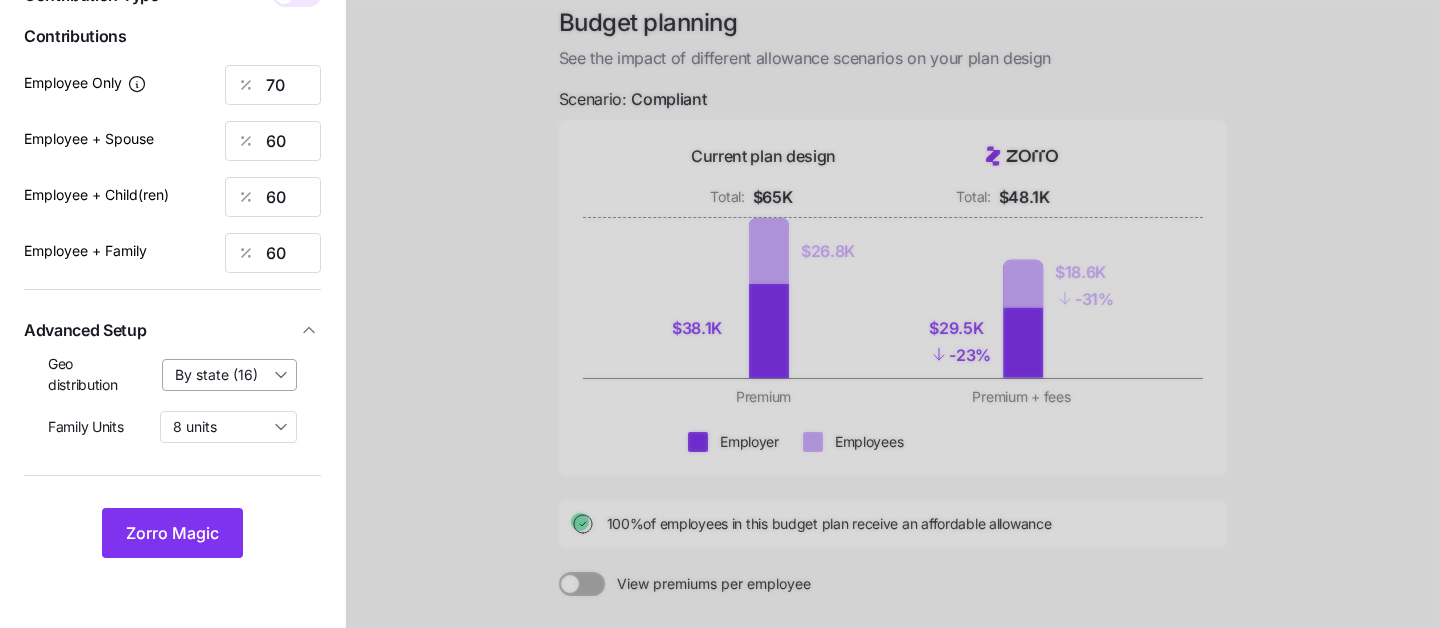 click on "By state (16)" at bounding box center [230, 375] 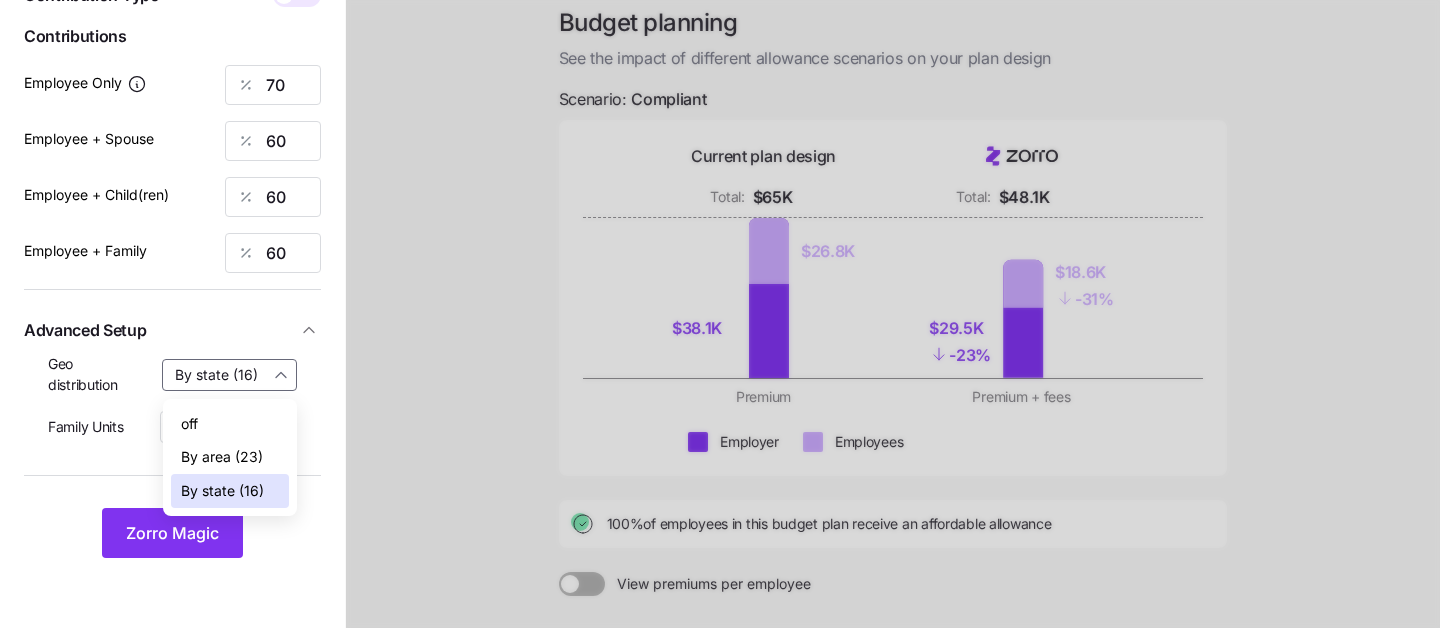 click at bounding box center (893, 378) 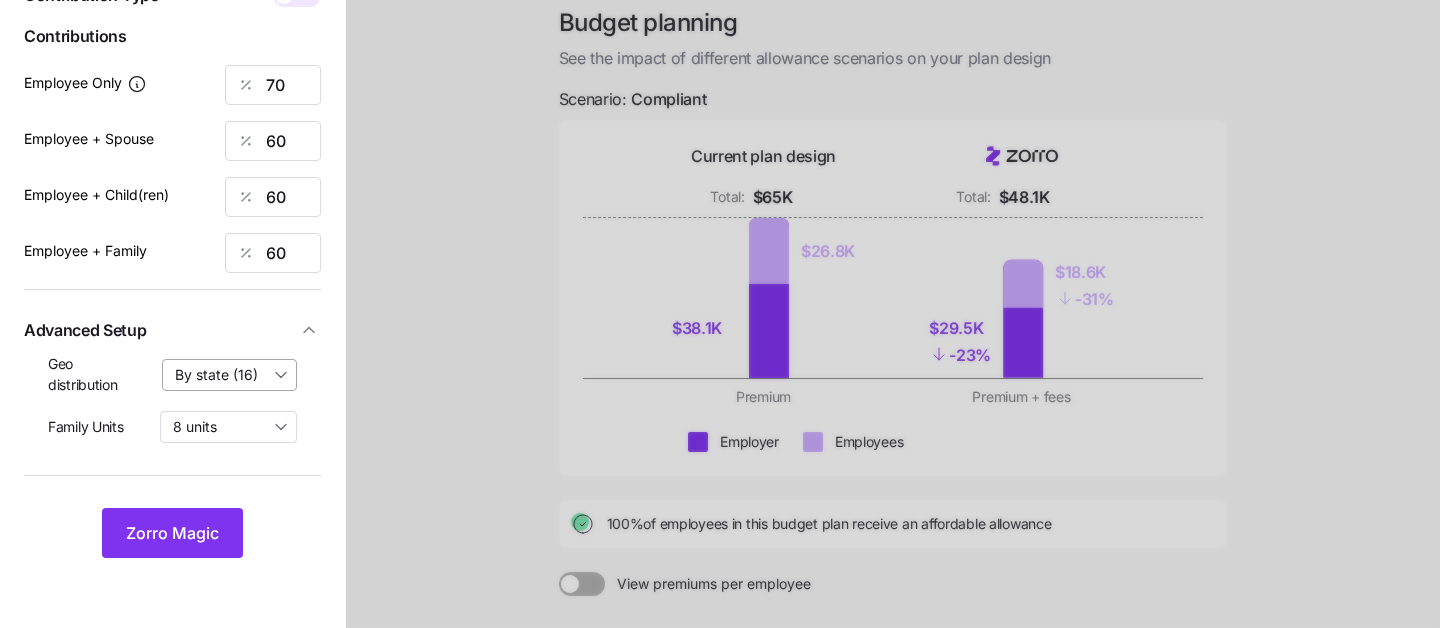click on "By state (16)" at bounding box center (230, 375) 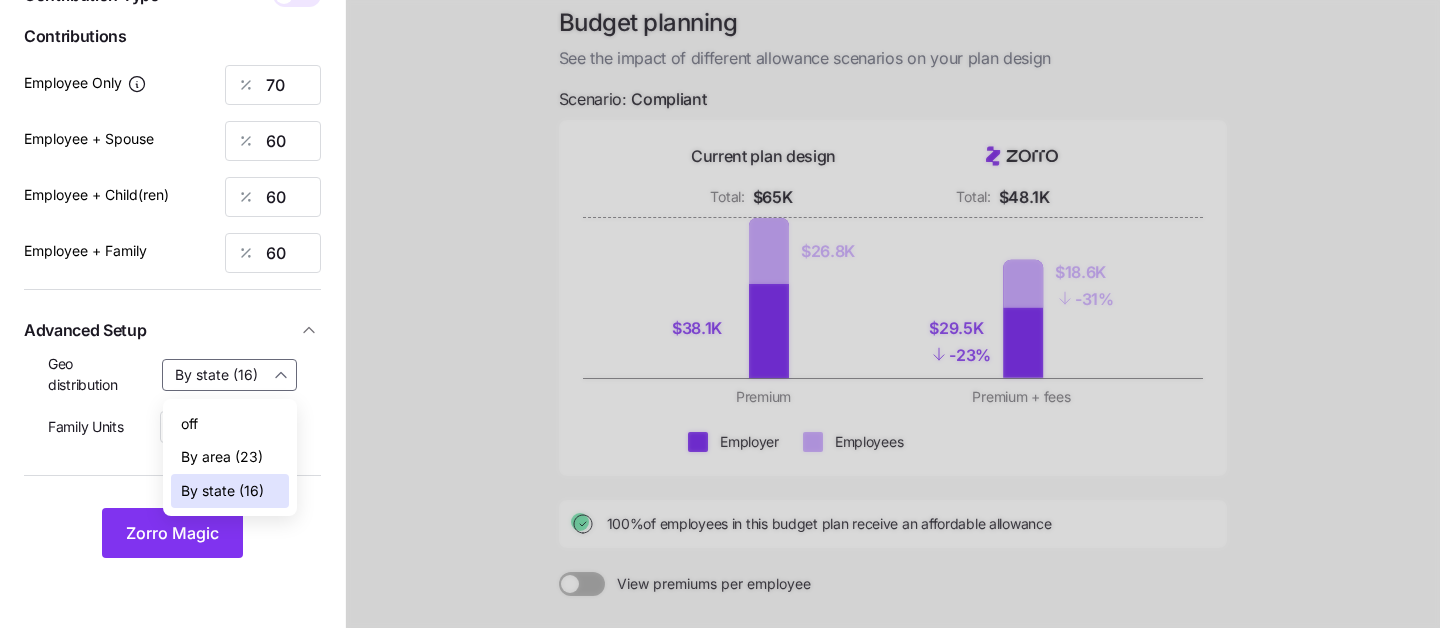 click on "By area (23)" at bounding box center (222, 457) 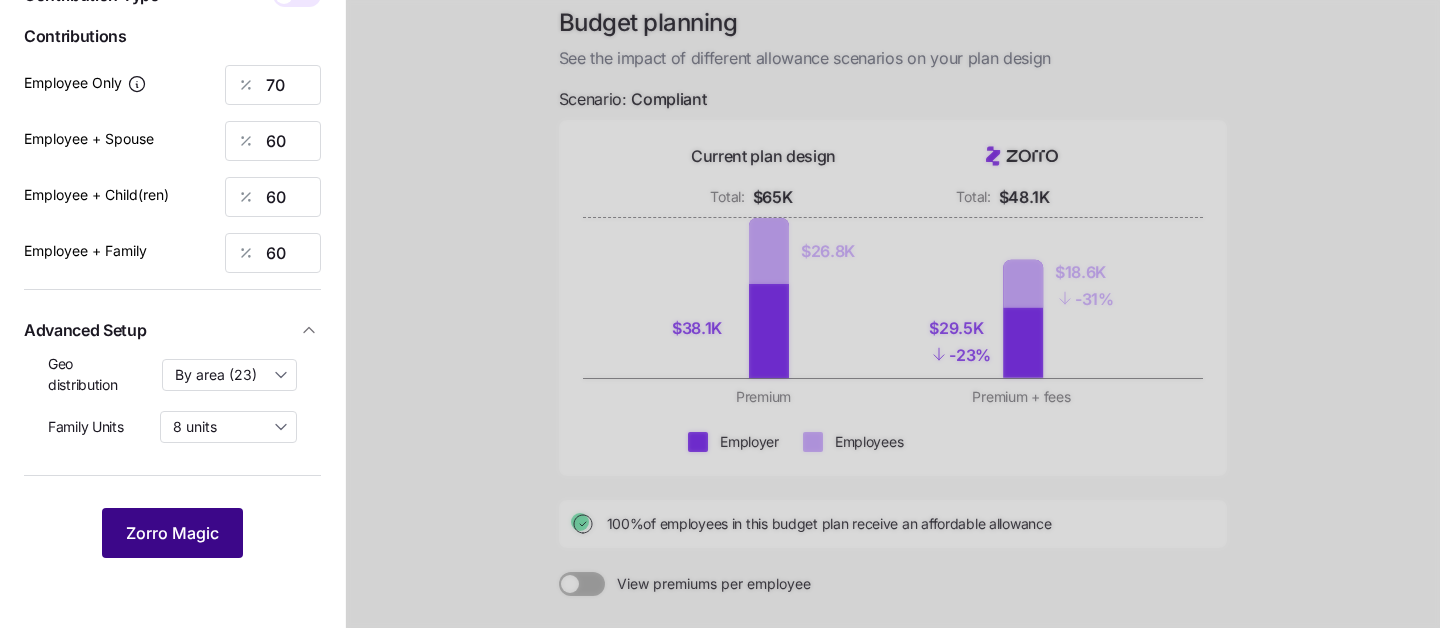 click on "Zorro Magic" at bounding box center [172, 533] 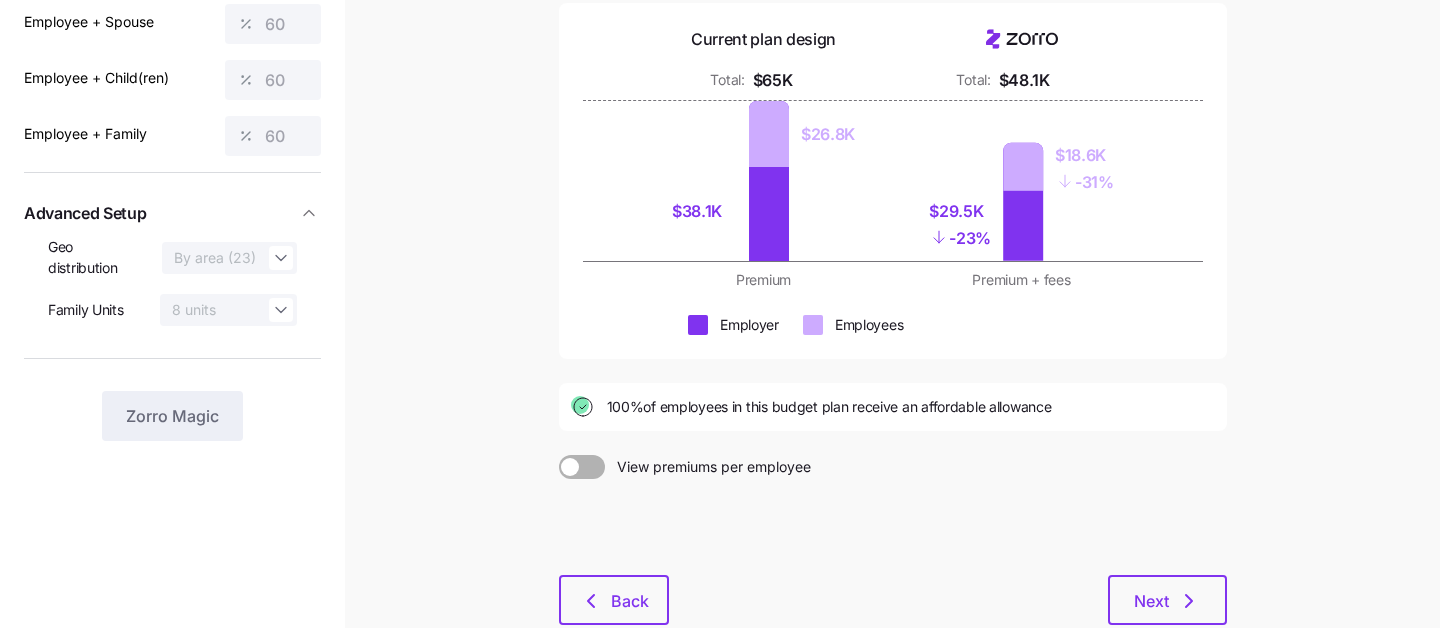 scroll, scrollTop: 236, scrollLeft: 0, axis: vertical 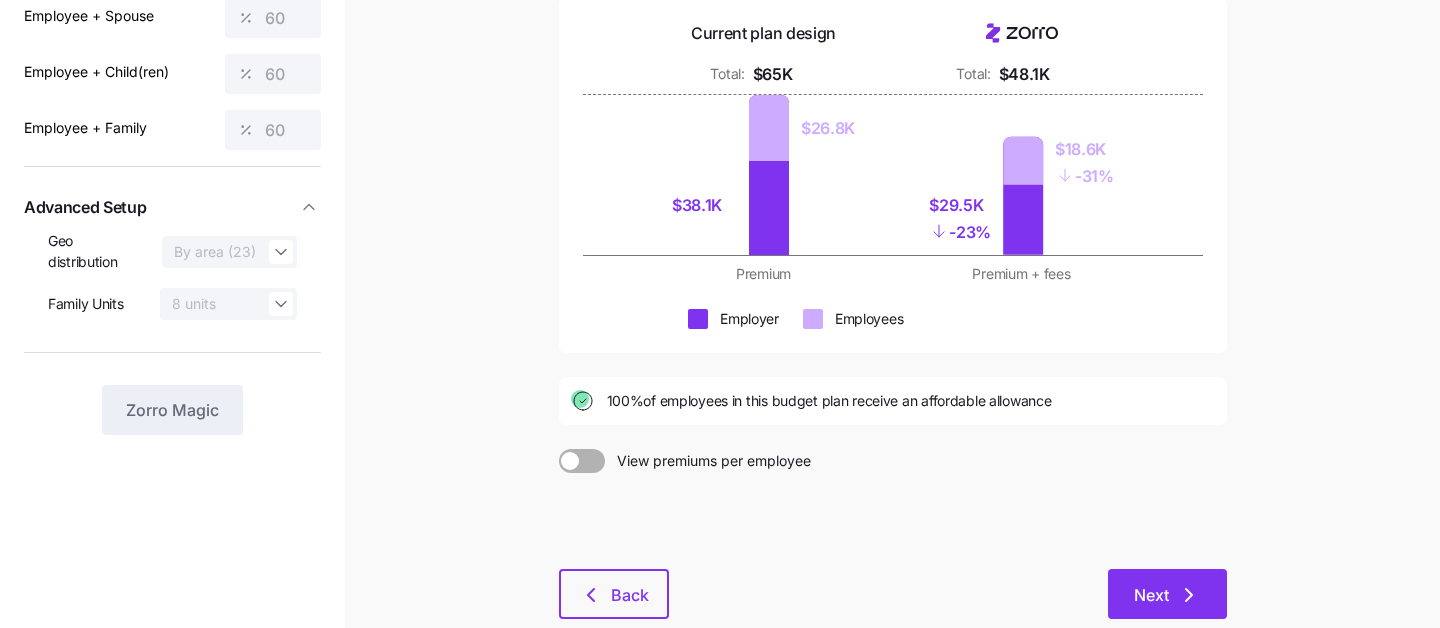 click on "Next" at bounding box center (1167, 594) 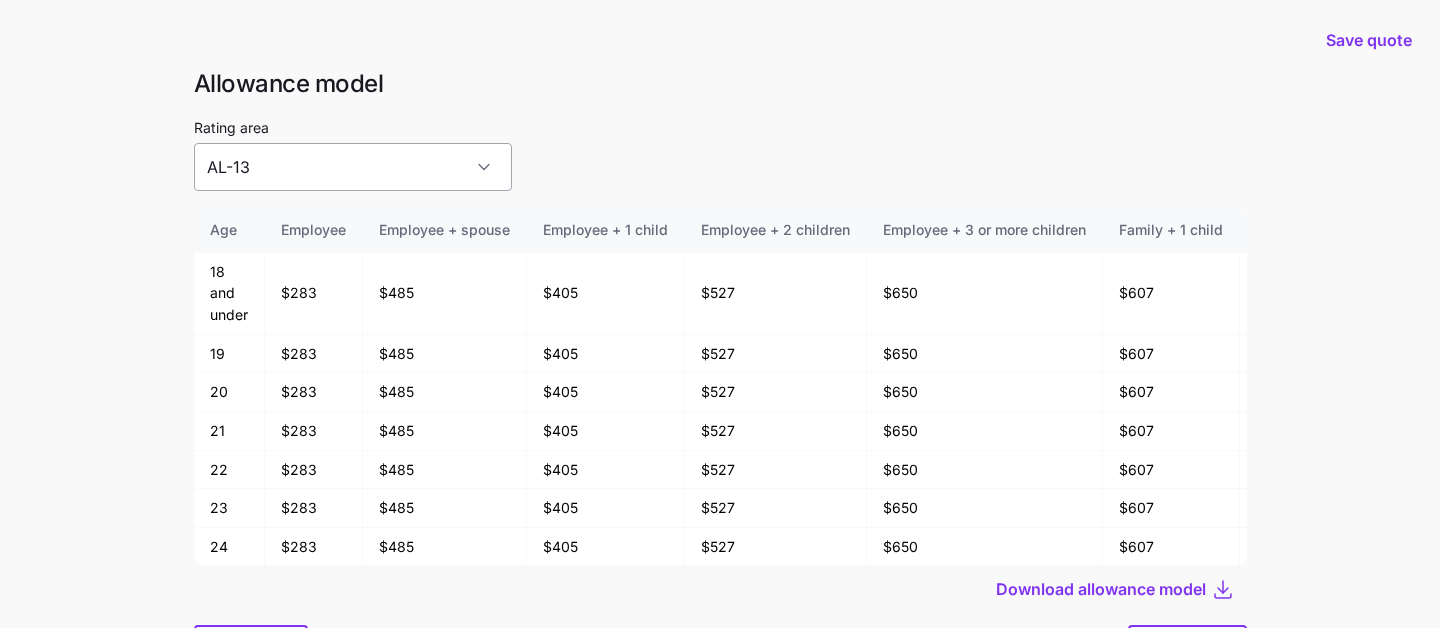 click on "AL-13" at bounding box center [353, 167] 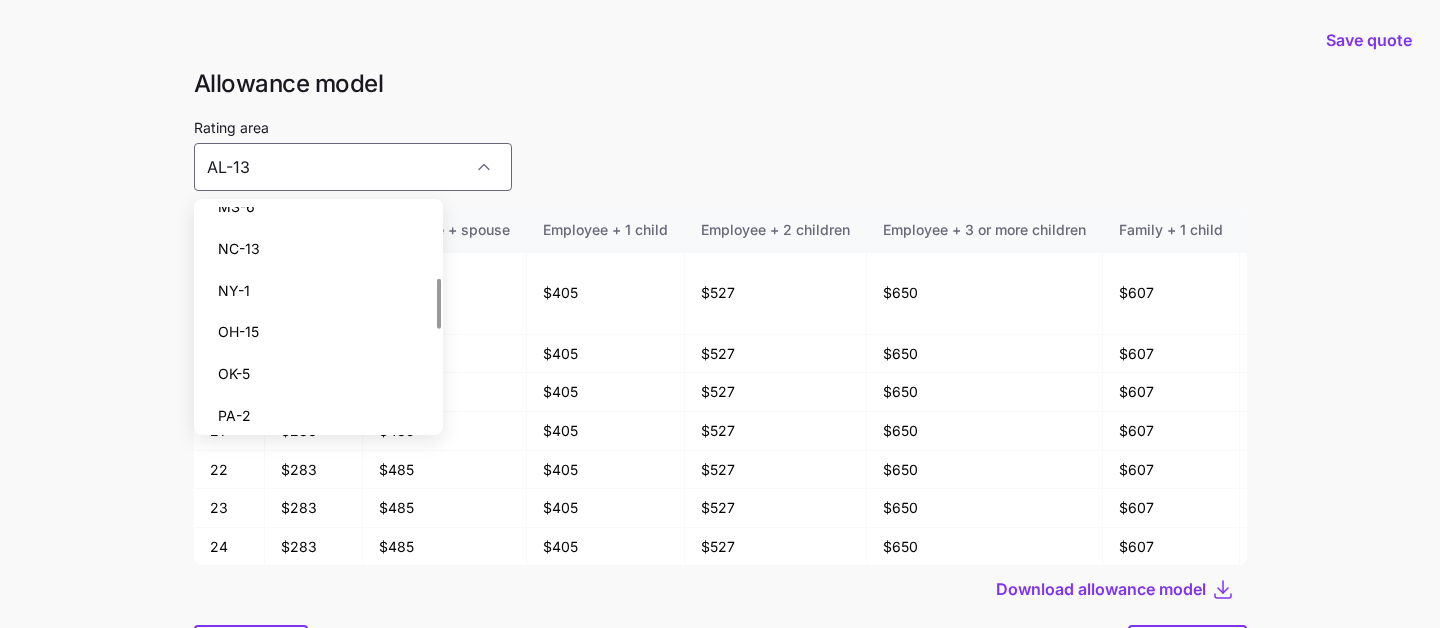 scroll, scrollTop: 50, scrollLeft: 0, axis: vertical 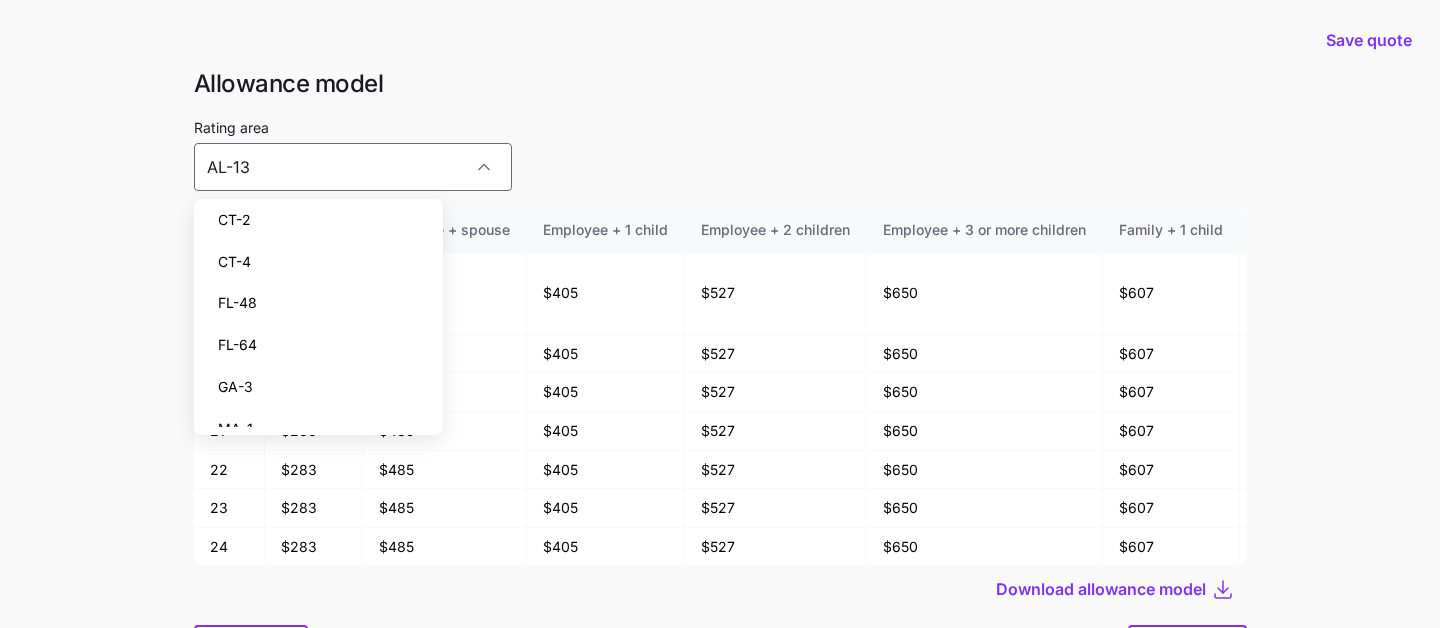 click on "FL-48" at bounding box center (319, 303) 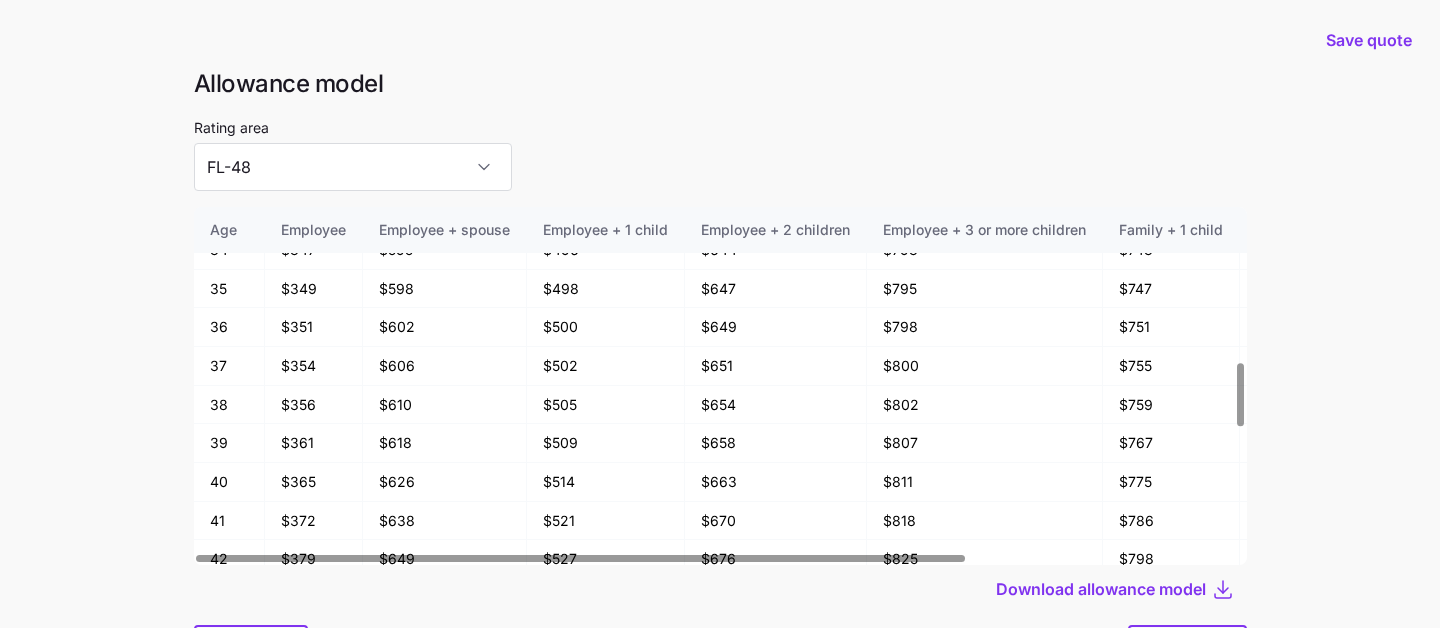 scroll, scrollTop: 879, scrollLeft: 0, axis: vertical 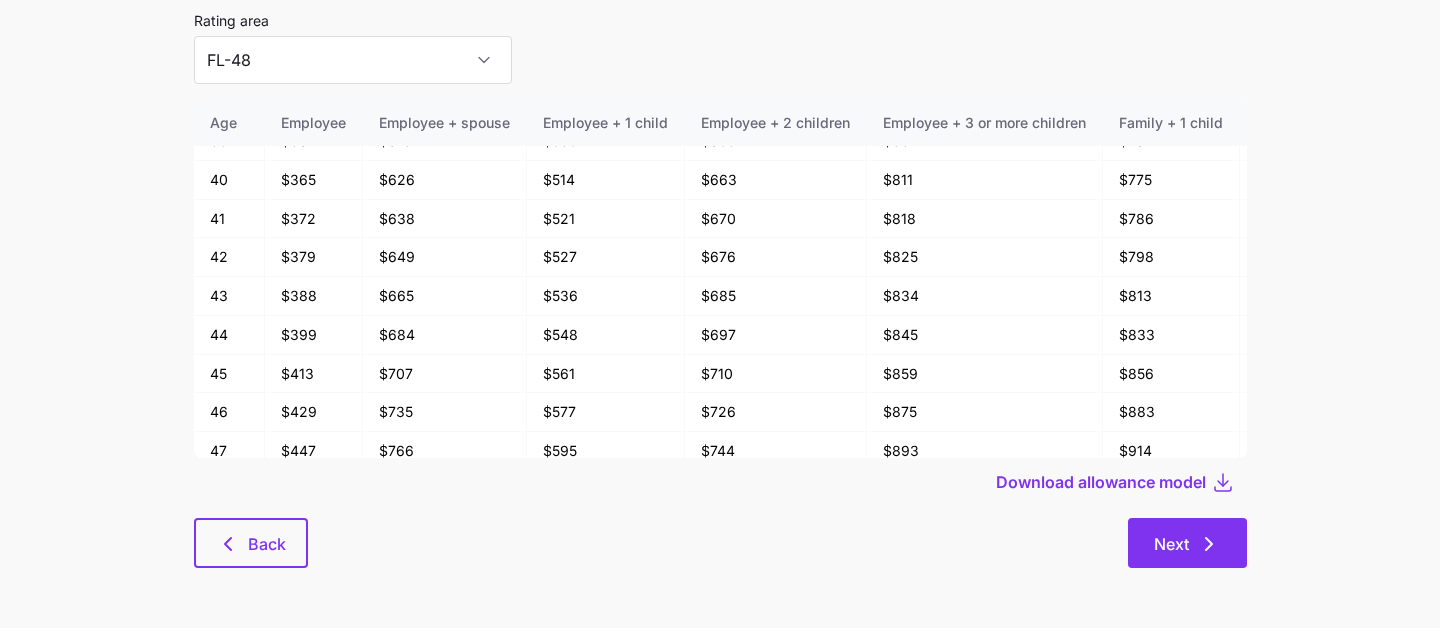 click on "Next" at bounding box center [1171, 544] 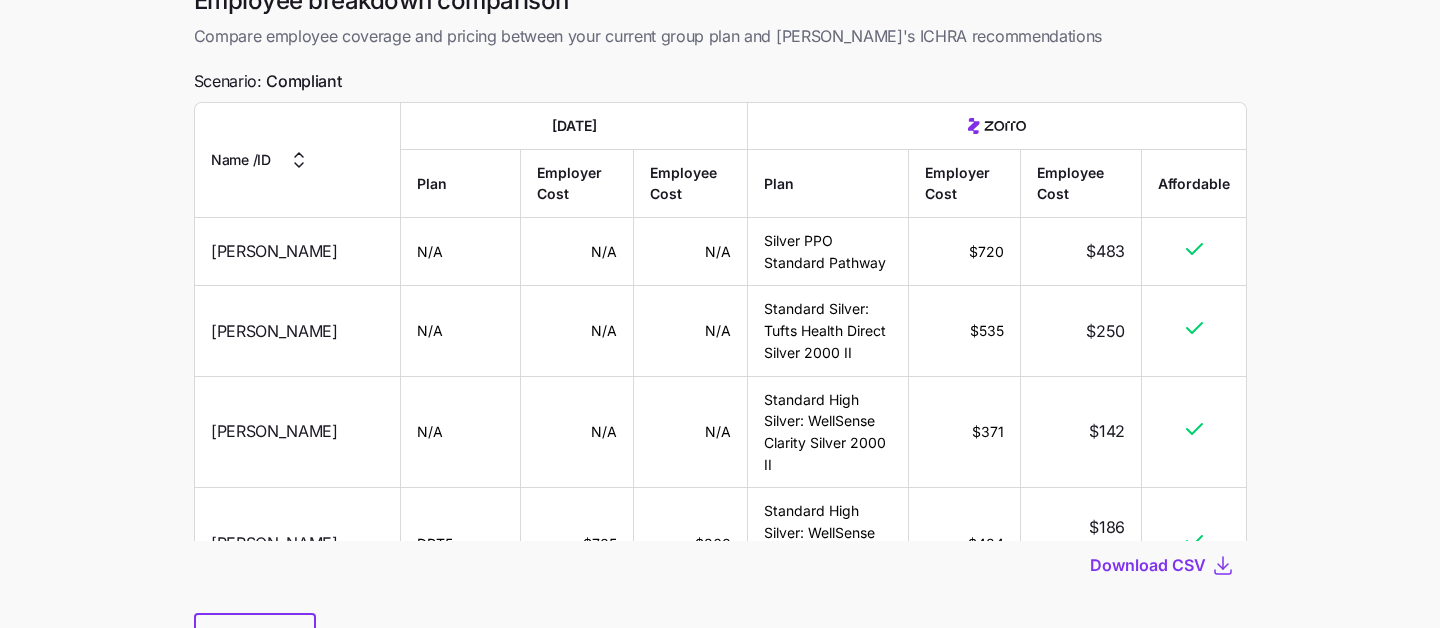 scroll, scrollTop: 0, scrollLeft: 0, axis: both 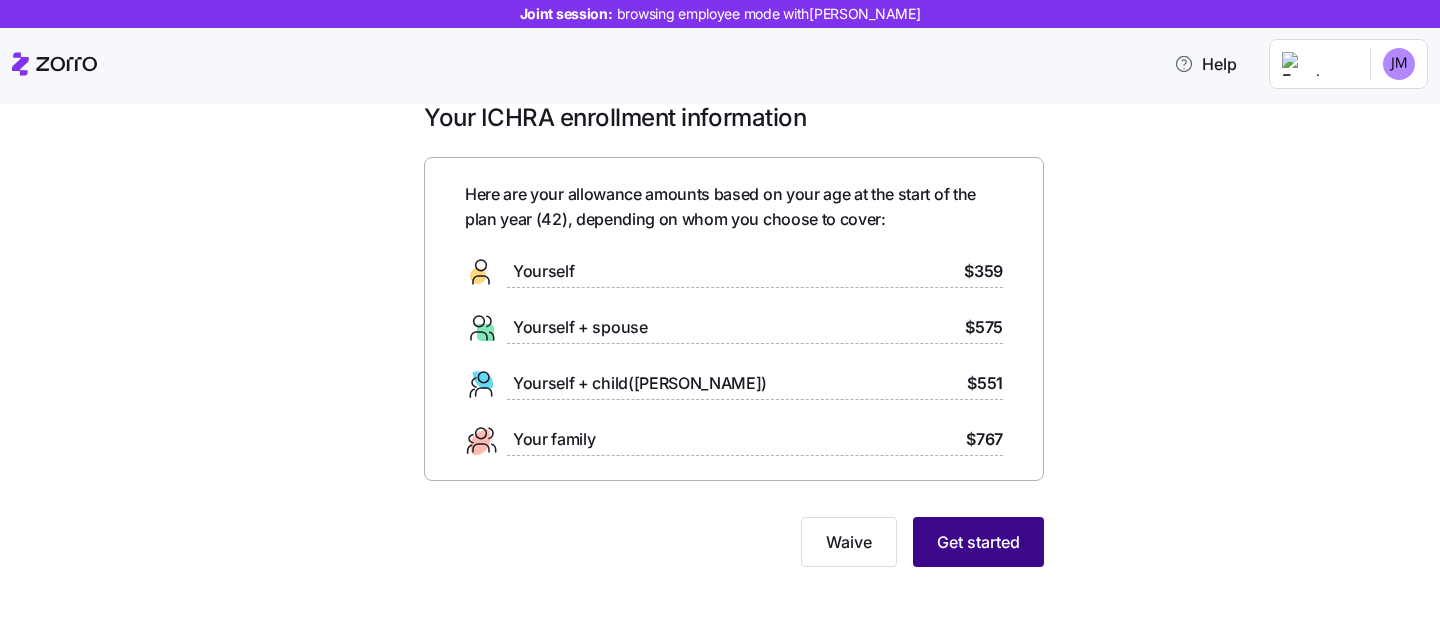 click on "Get started" at bounding box center (978, 542) 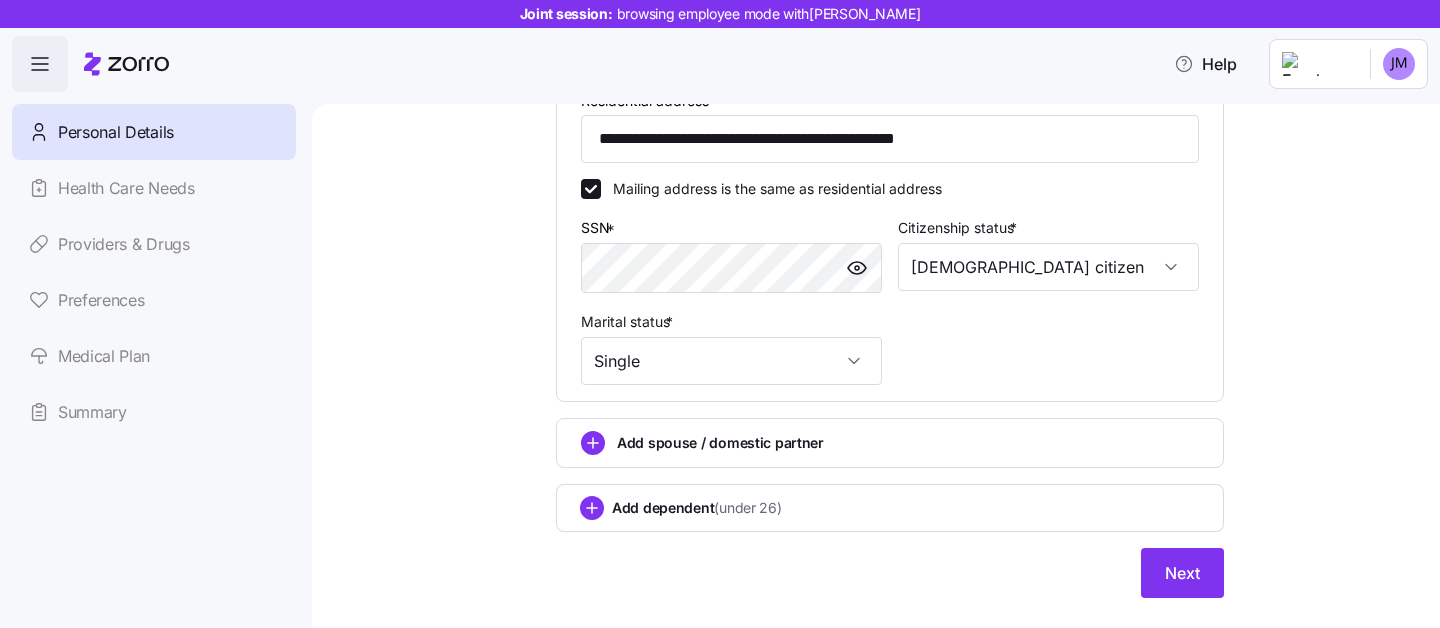 scroll, scrollTop: 638, scrollLeft: 0, axis: vertical 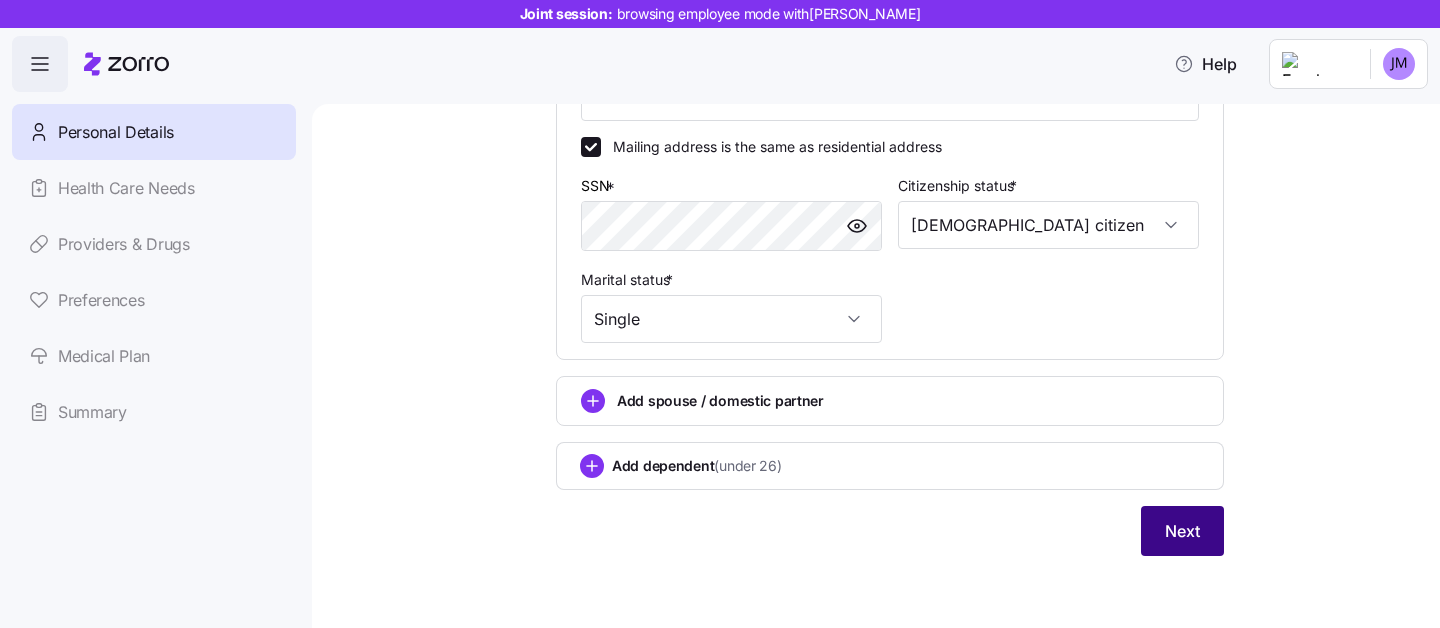 click on "Next" at bounding box center (1182, 531) 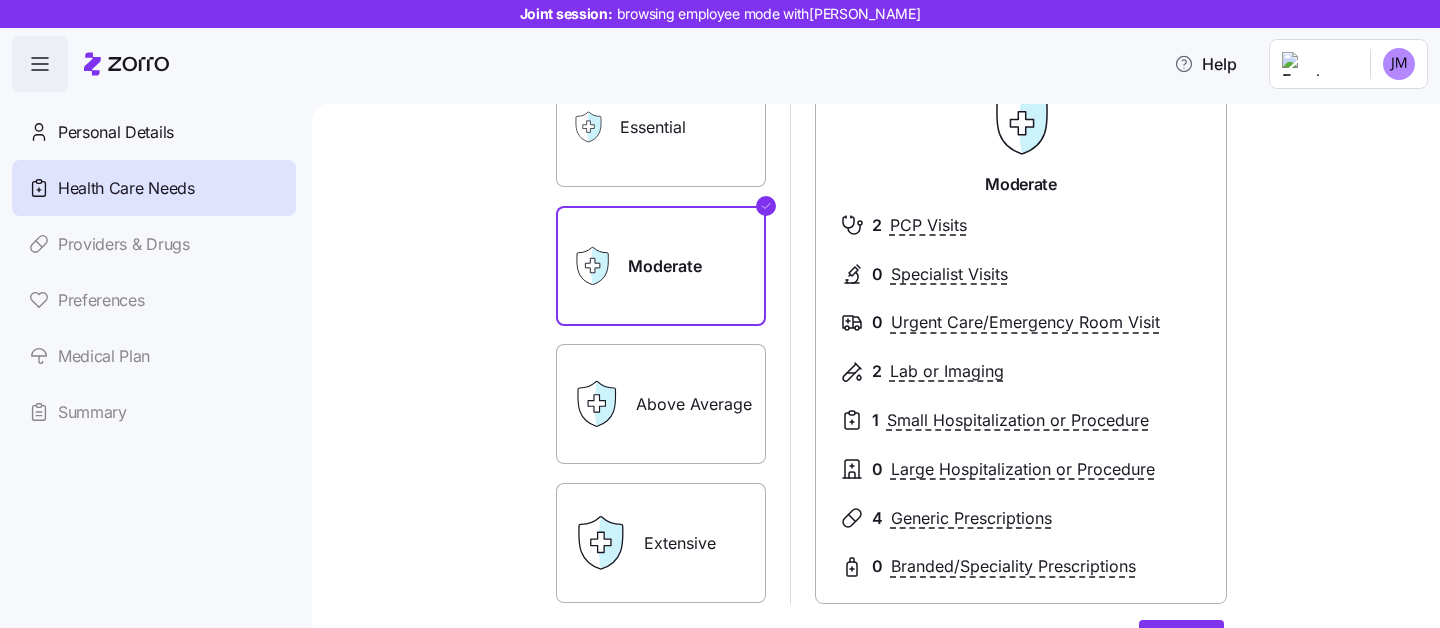 scroll, scrollTop: 199, scrollLeft: 0, axis: vertical 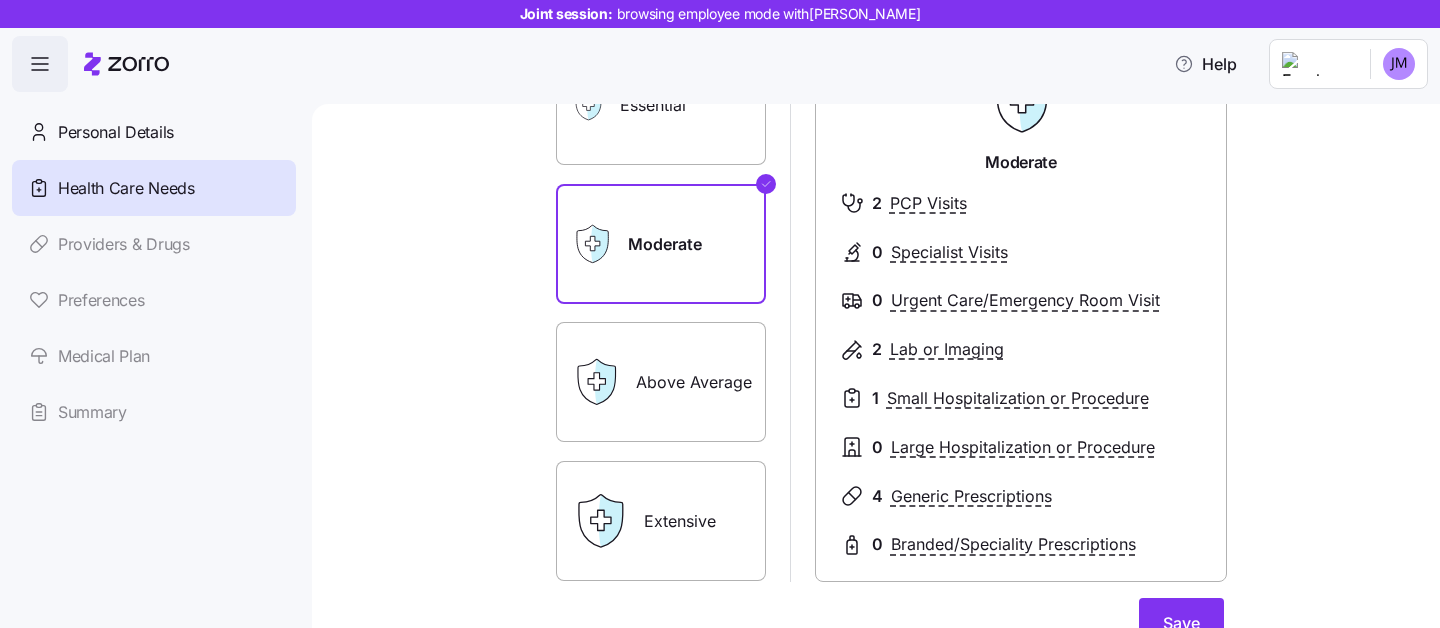 click on "Extensive" at bounding box center [661, 521] 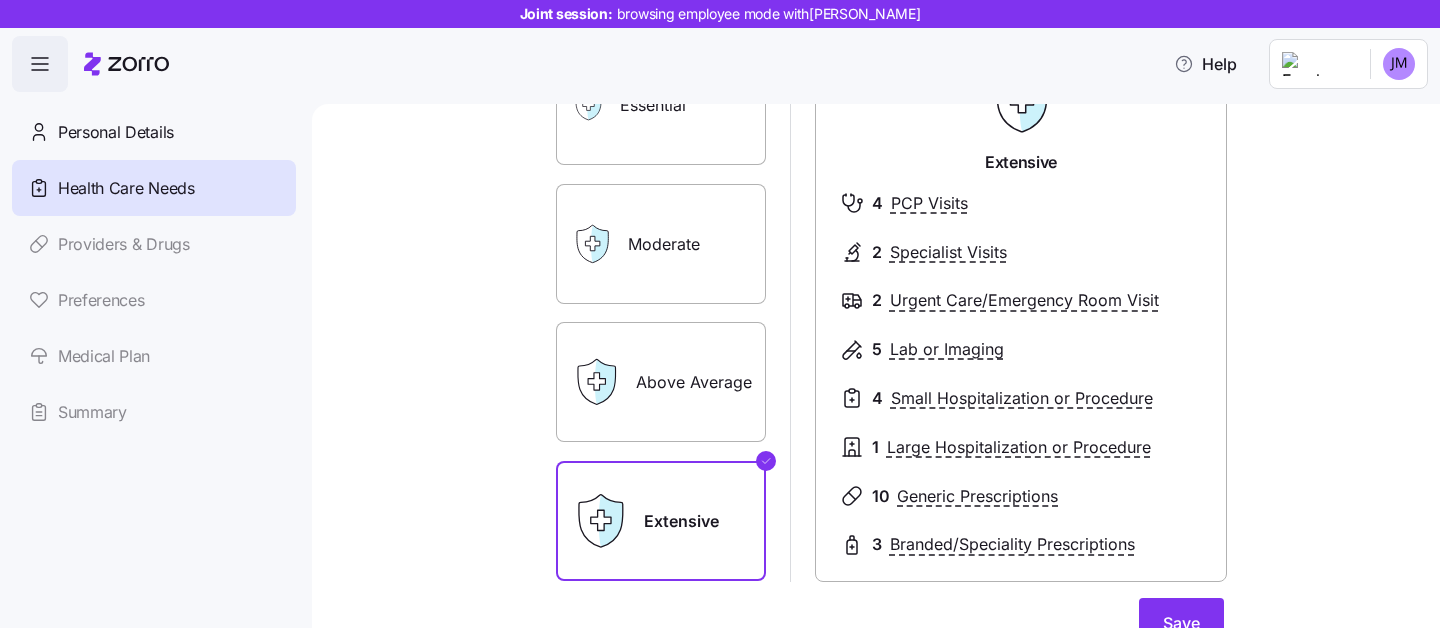 scroll, scrollTop: 173, scrollLeft: 0, axis: vertical 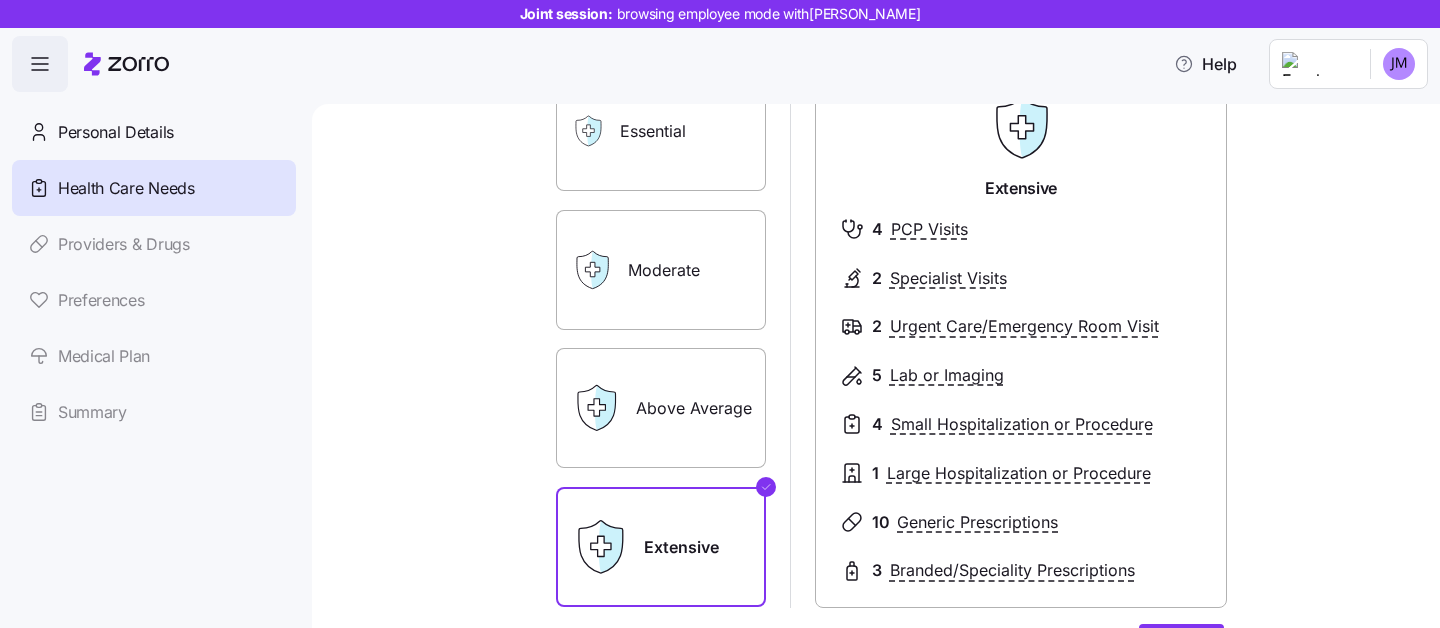 click on "Moderate" at bounding box center (661, 270) 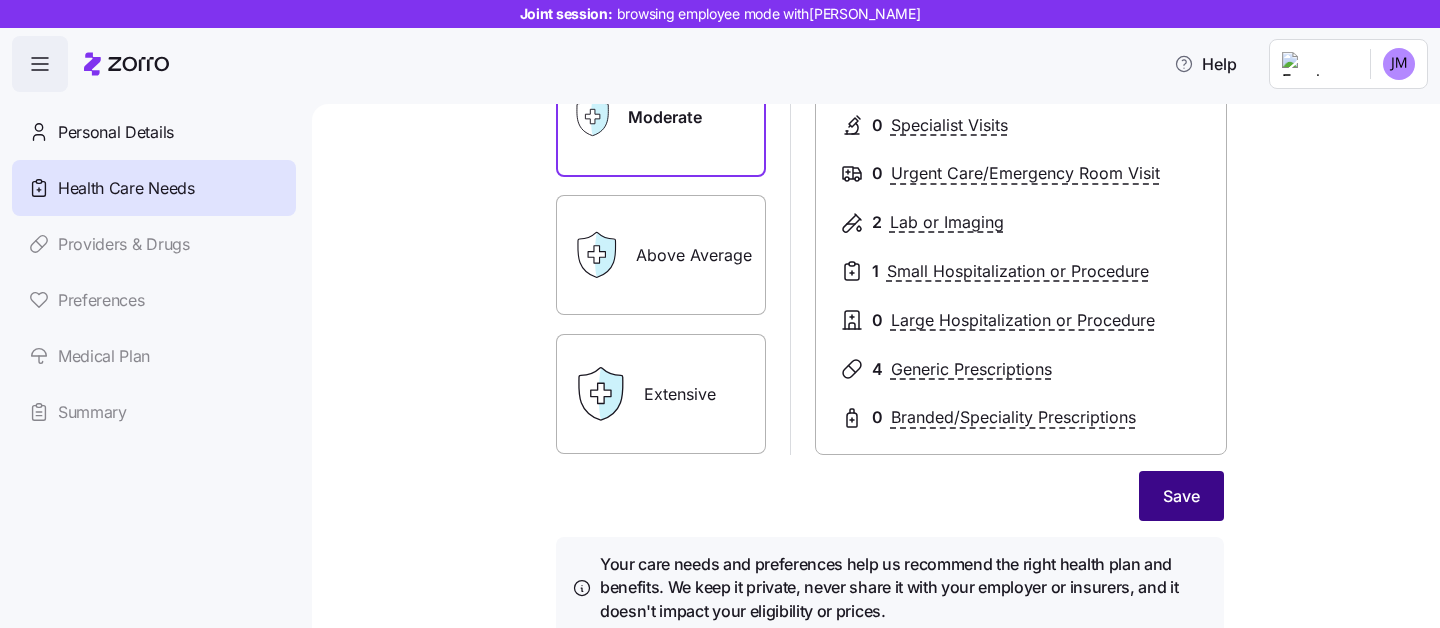 scroll, scrollTop: 327, scrollLeft: 0, axis: vertical 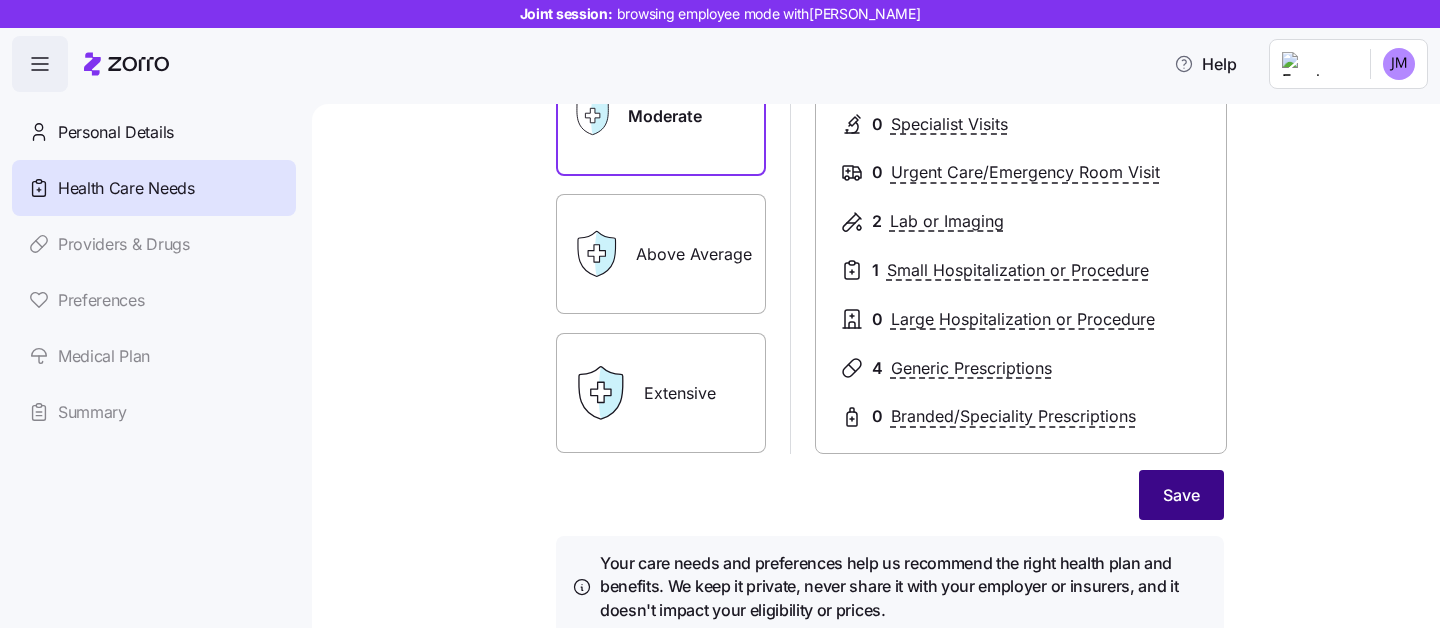 click on "Save" at bounding box center (1181, 495) 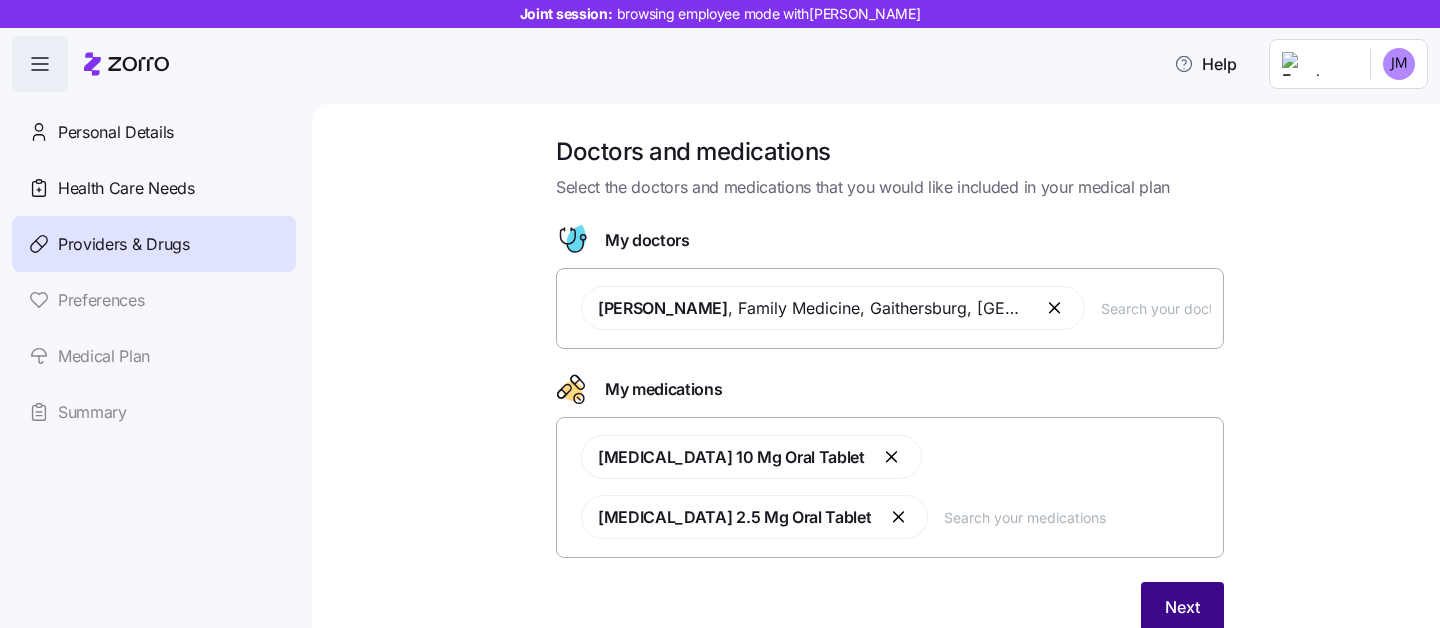 click on "Next" at bounding box center [1182, 607] 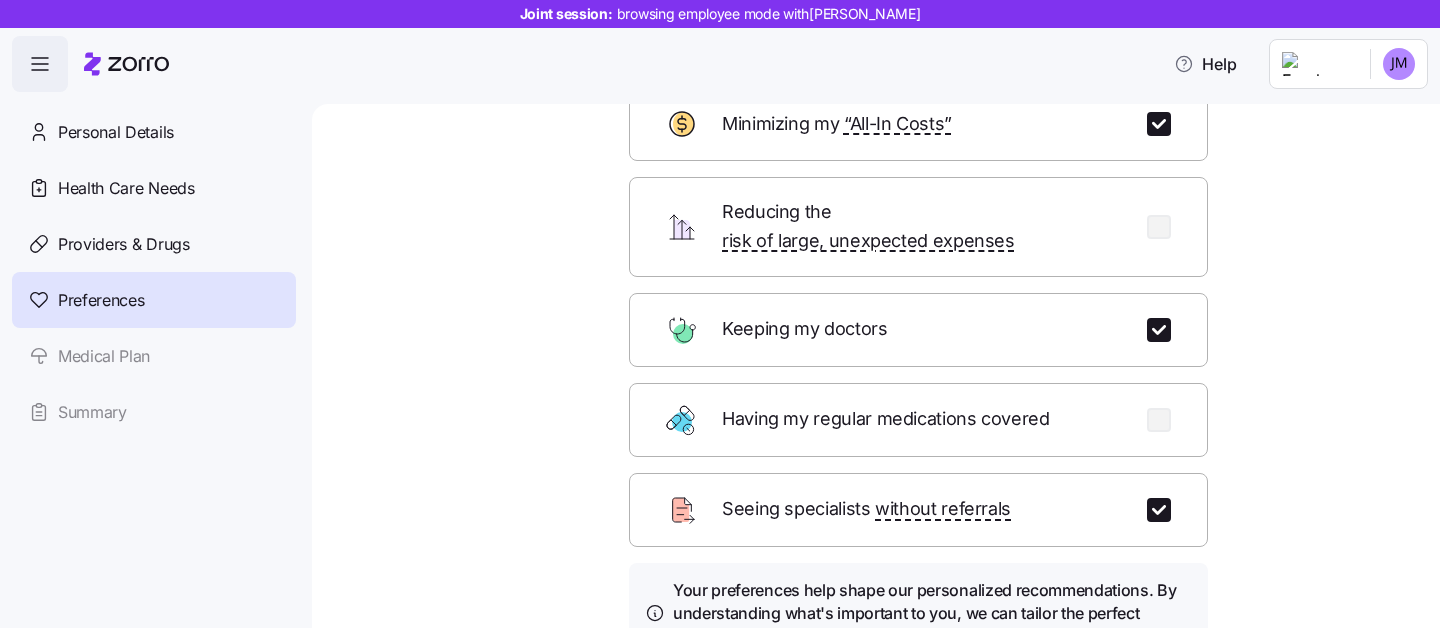 scroll, scrollTop: 313, scrollLeft: 0, axis: vertical 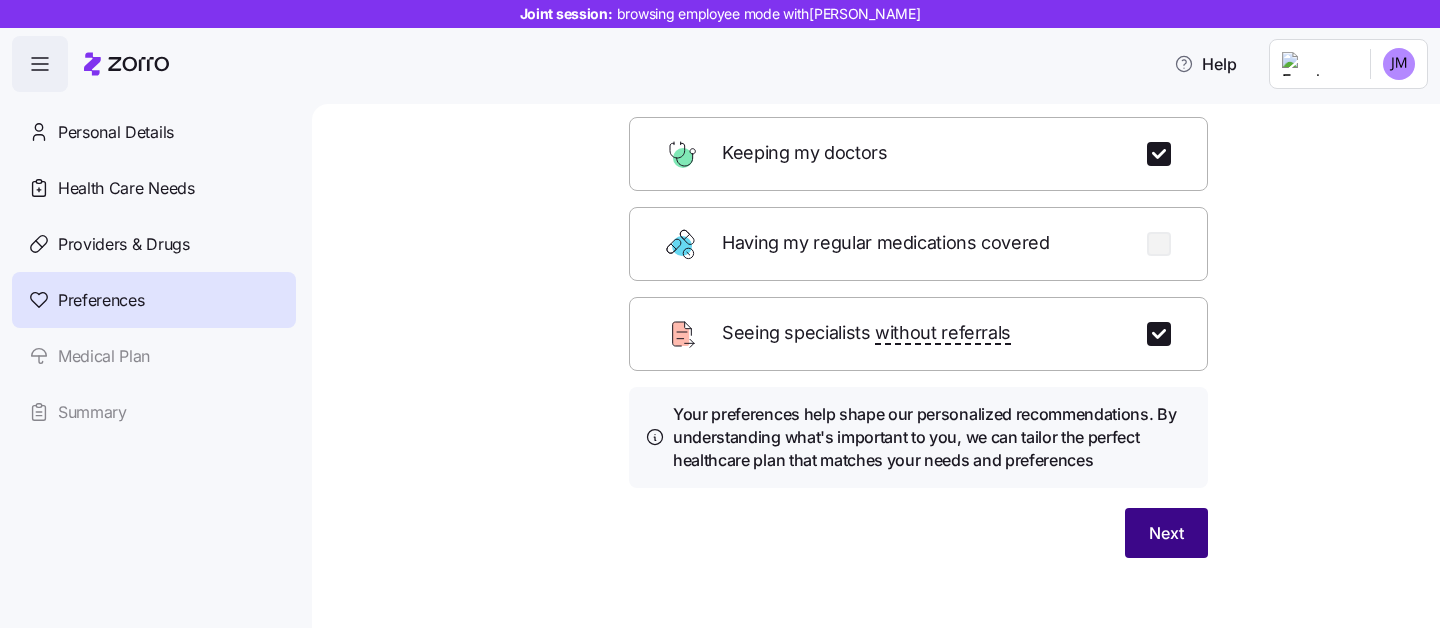 click on "Next" at bounding box center [1166, 533] 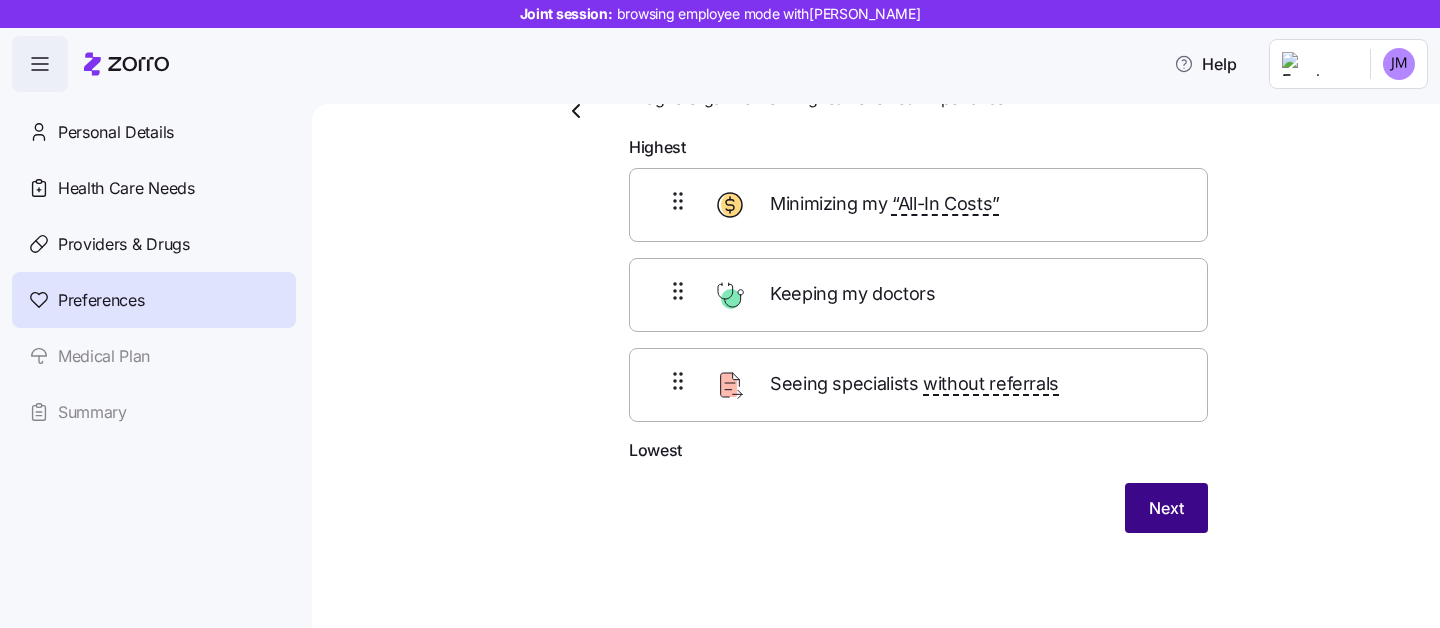 click on "Next" at bounding box center (1166, 508) 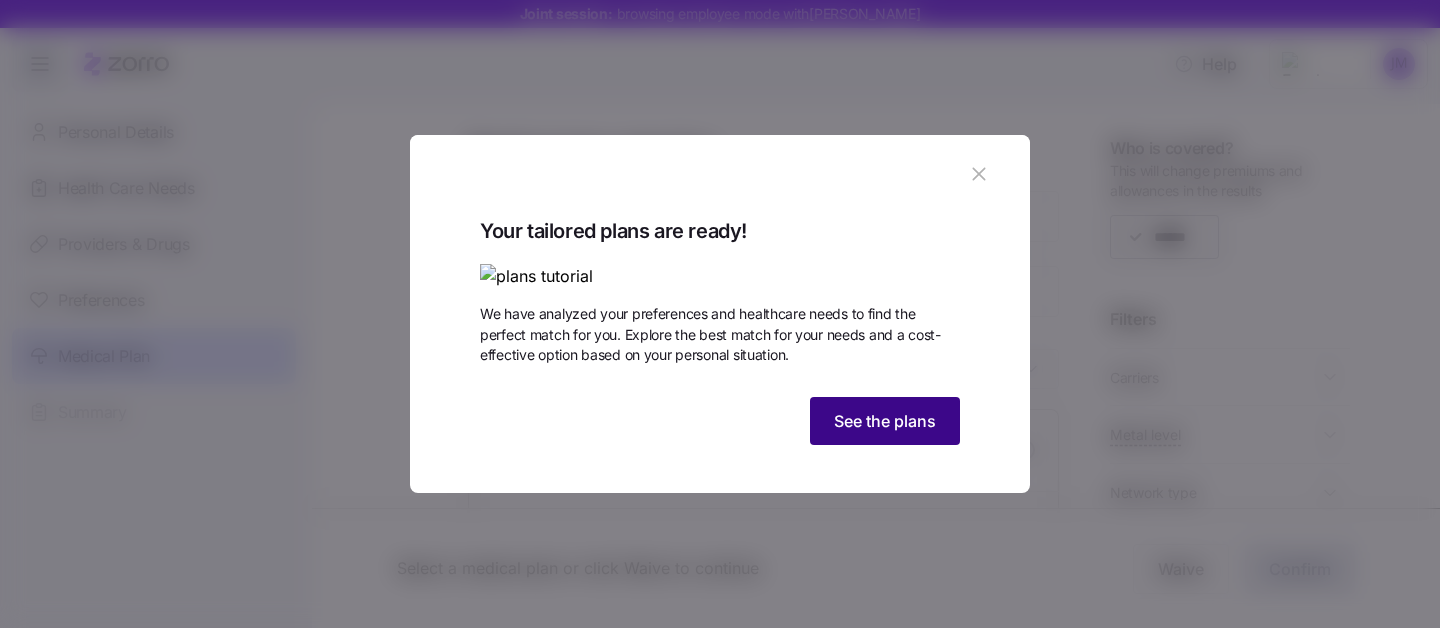click on "See the plans" at bounding box center [885, 421] 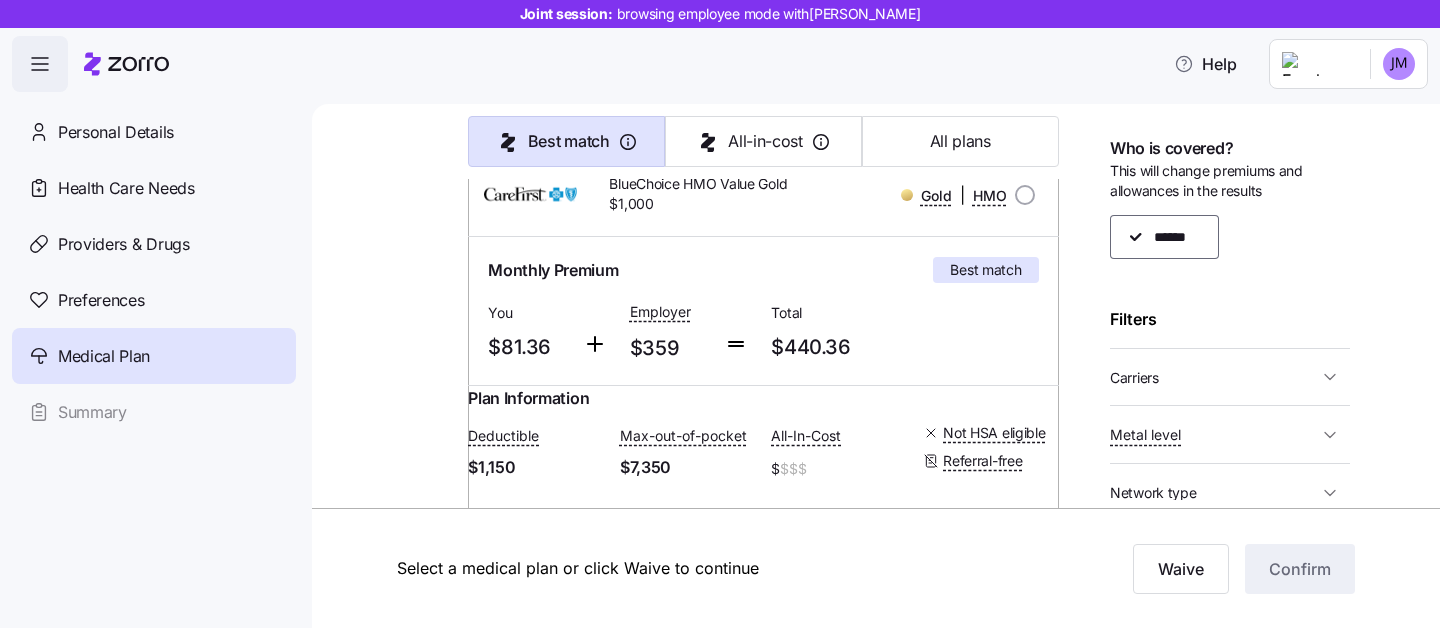 scroll, scrollTop: 219, scrollLeft: 0, axis: vertical 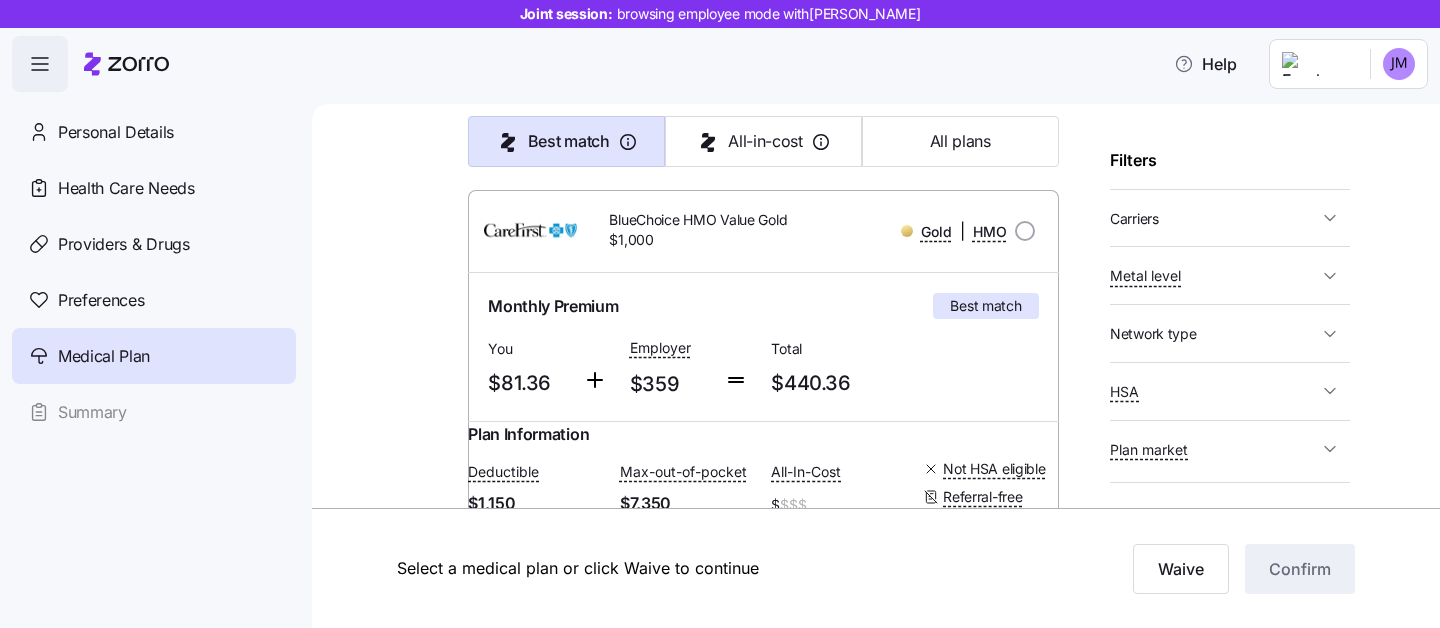 click on "Carriers" at bounding box center (1214, 218) 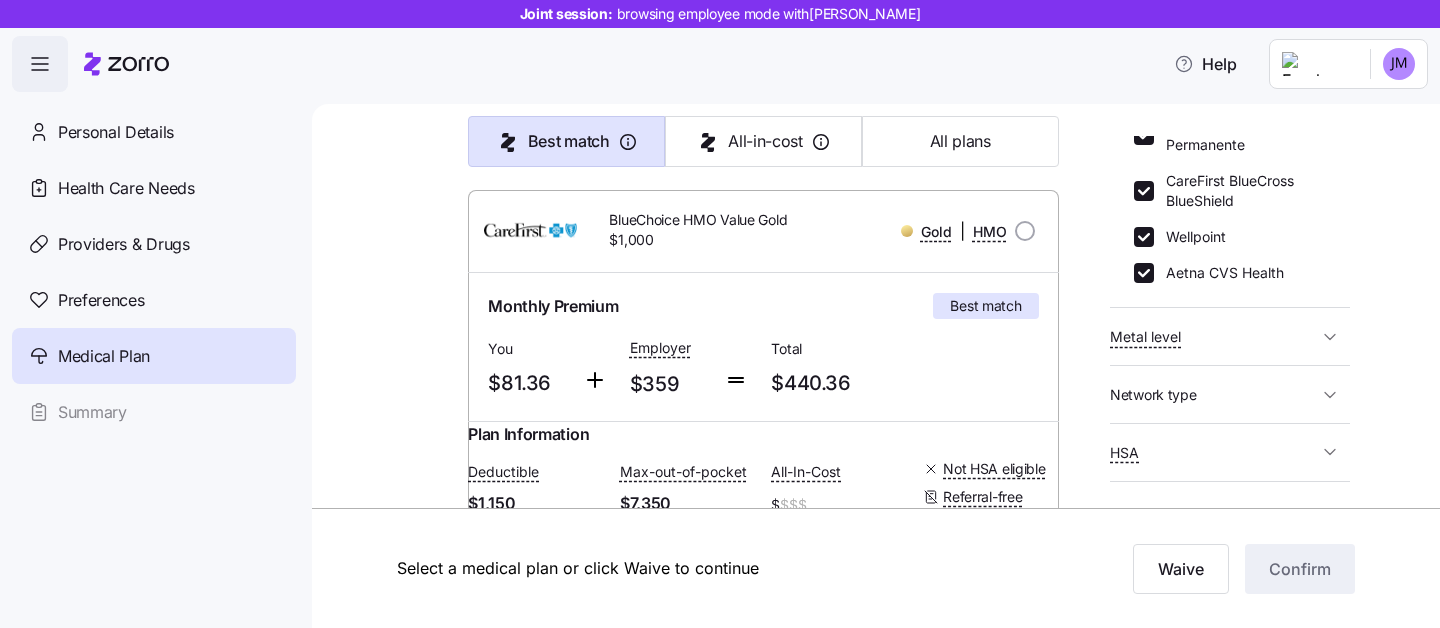 scroll, scrollTop: 394, scrollLeft: 0, axis: vertical 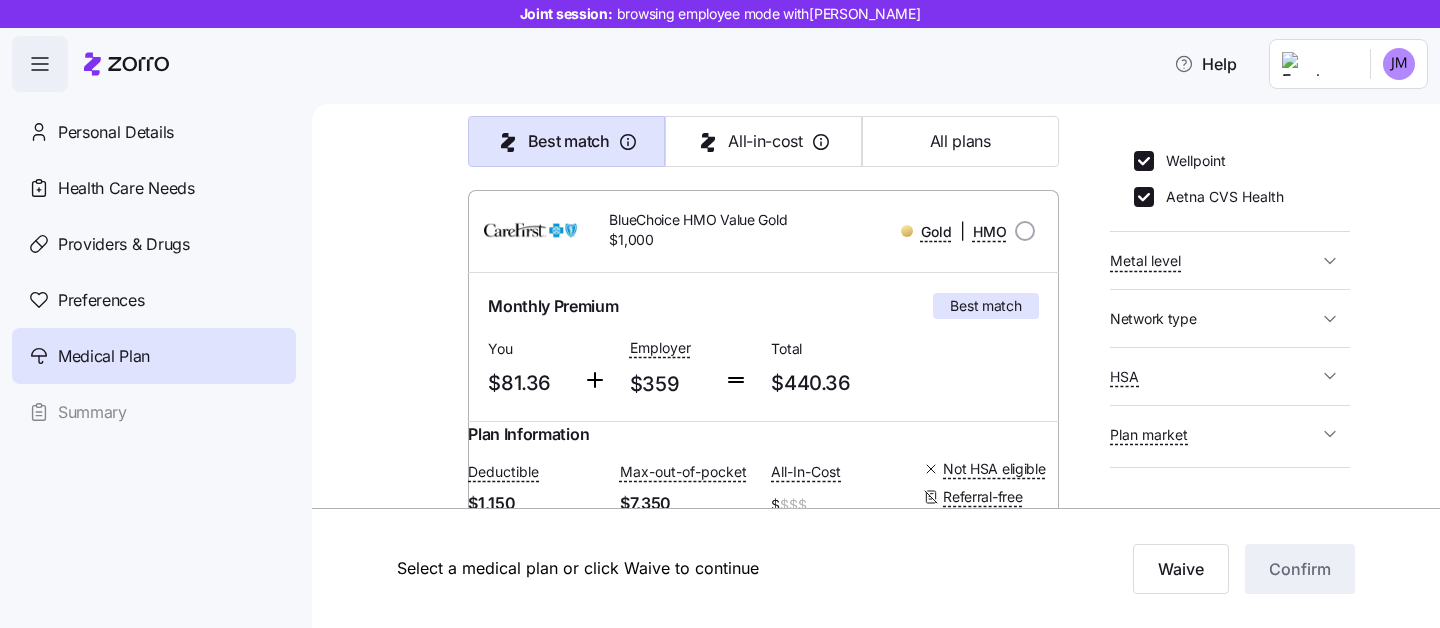 click on "Network type" at bounding box center [1153, 319] 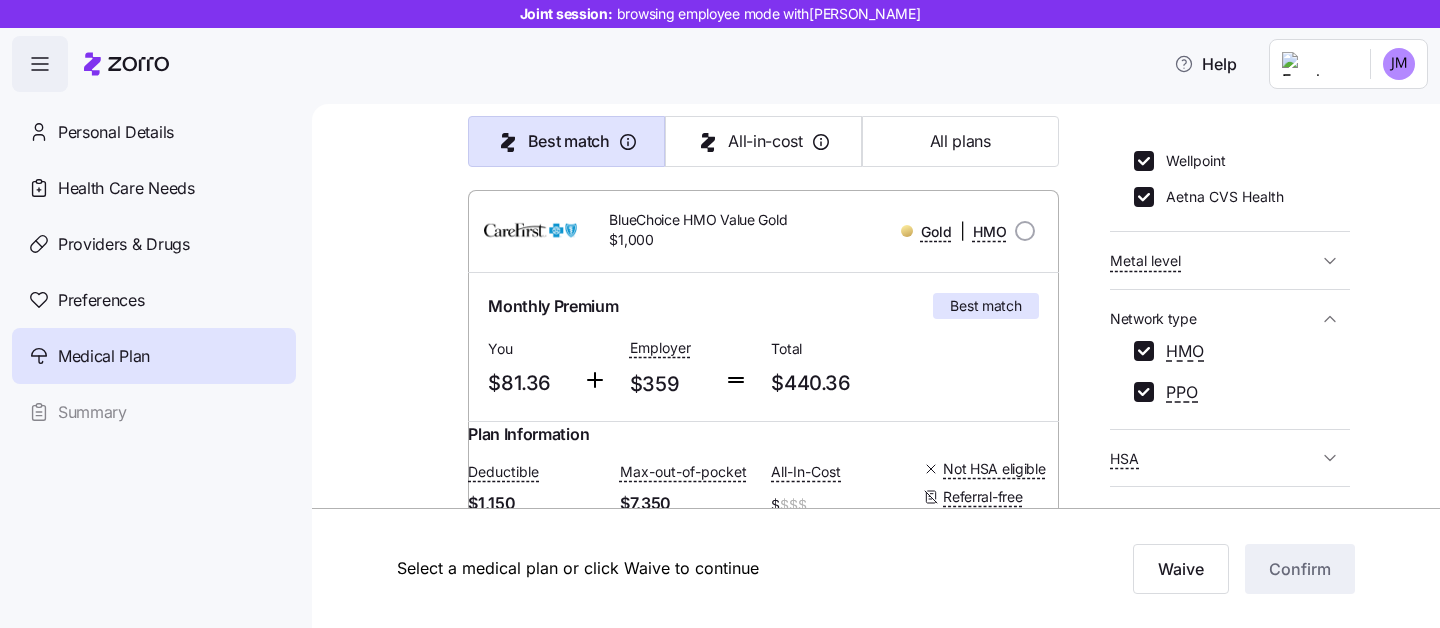 click on "Network type" at bounding box center [1153, 319] 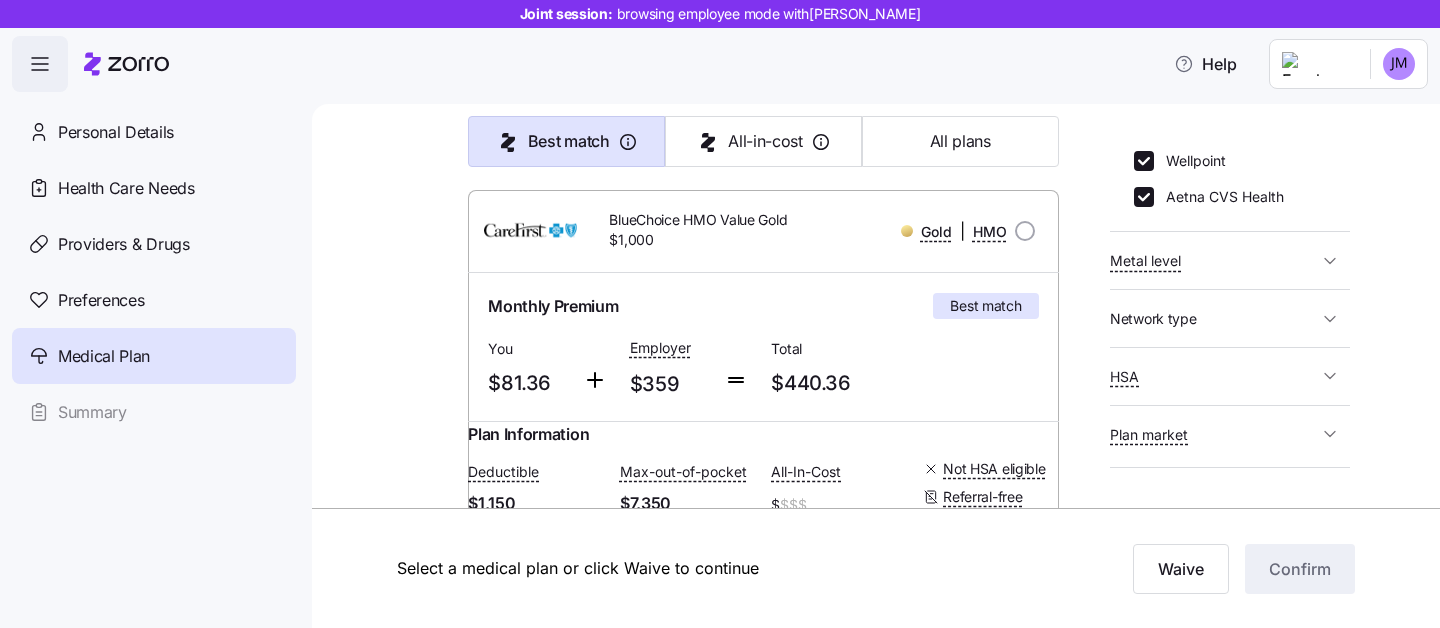 click on "Plan market" at bounding box center (1214, 434) 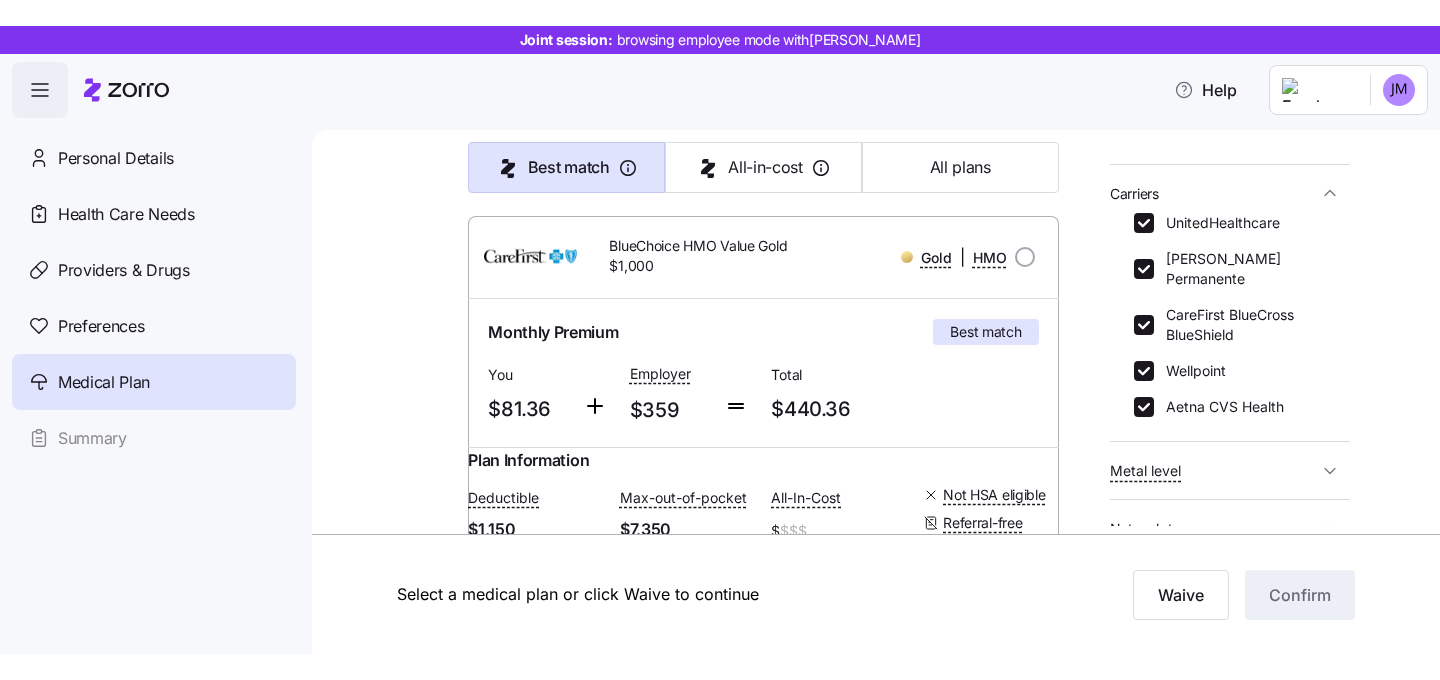scroll, scrollTop: 201, scrollLeft: 0, axis: vertical 